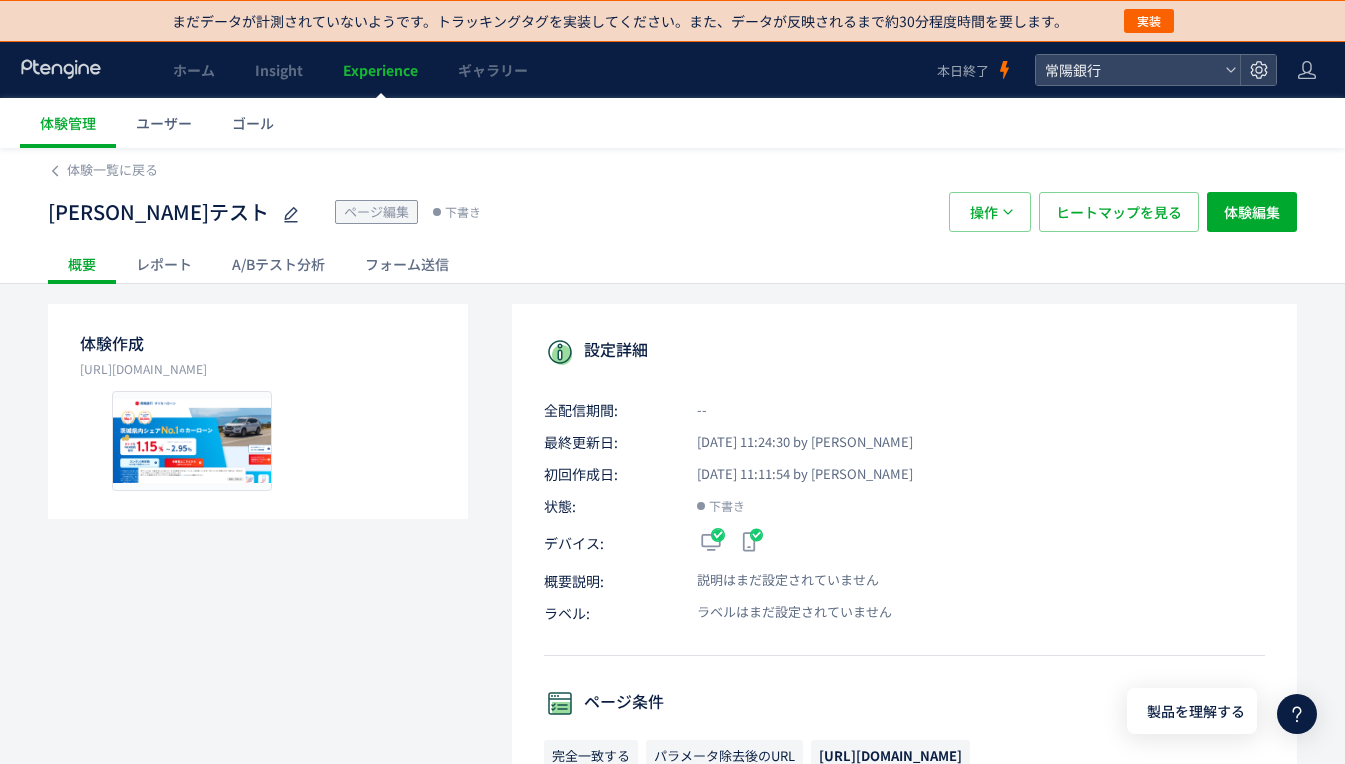 scroll, scrollTop: 0, scrollLeft: 0, axis: both 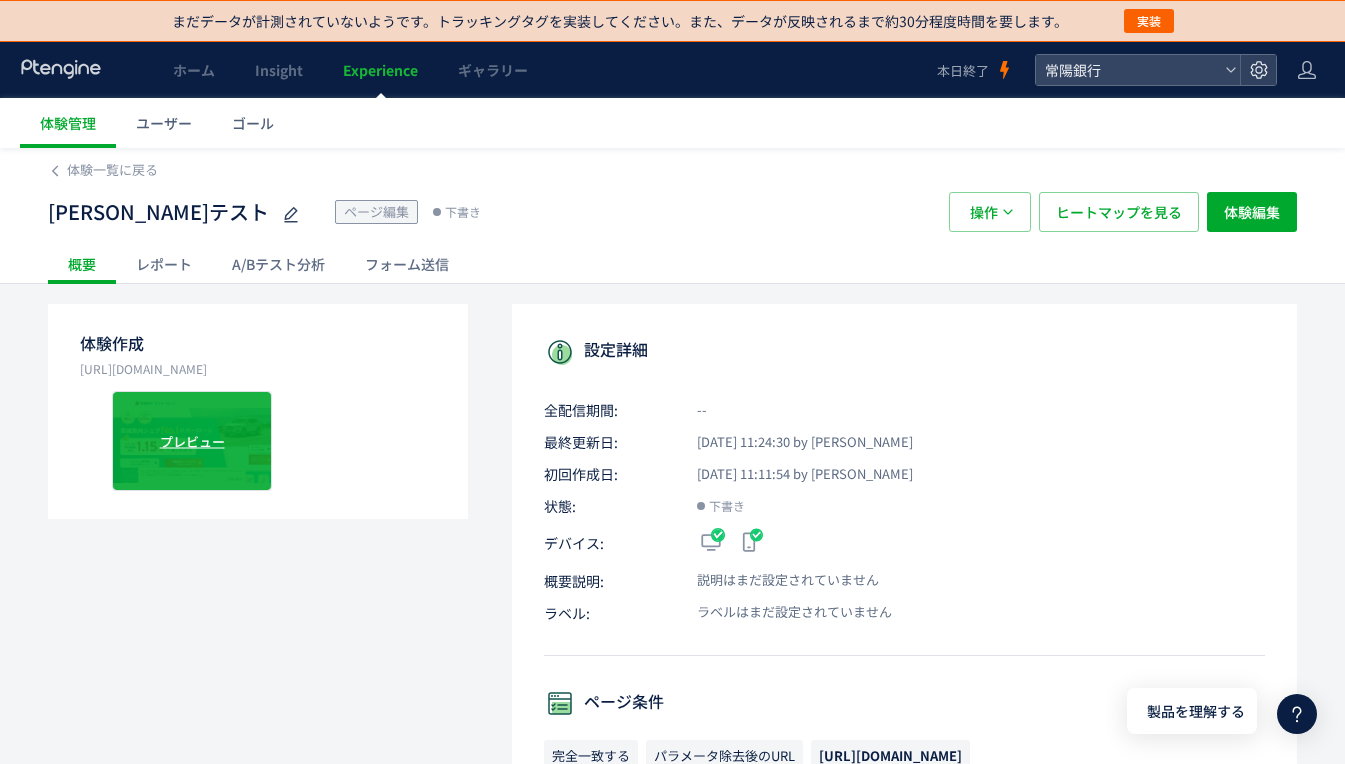click on "プレビュー" at bounding box center [192, 441] 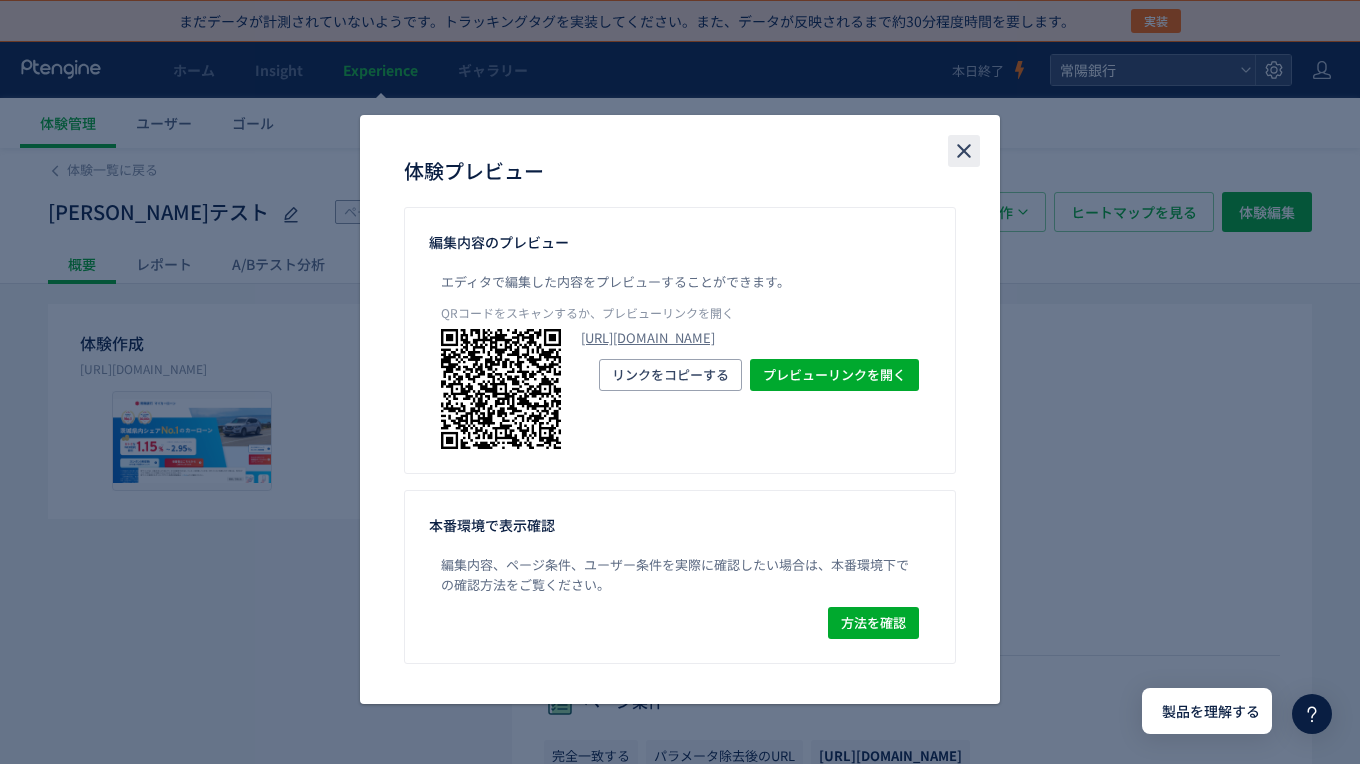 click 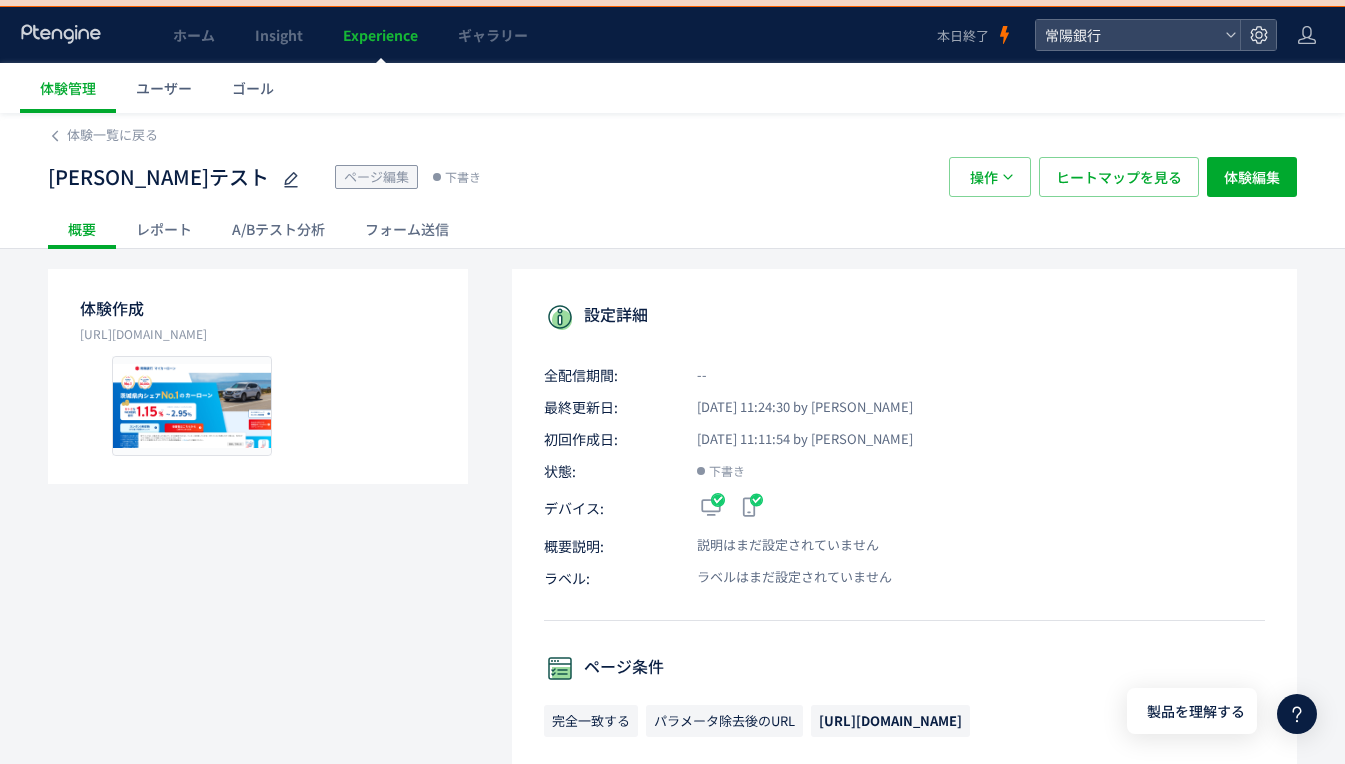 scroll, scrollTop: 4, scrollLeft: 0, axis: vertical 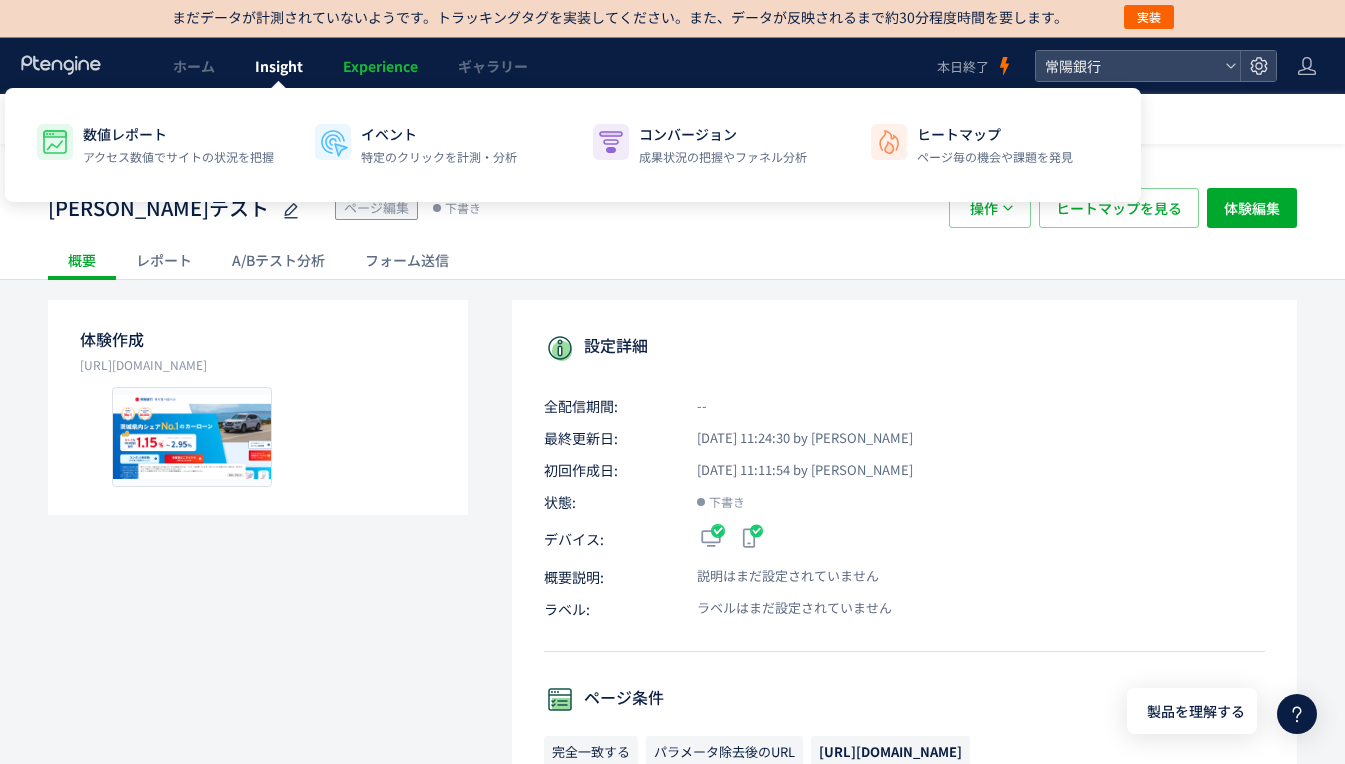 click on "Insight" 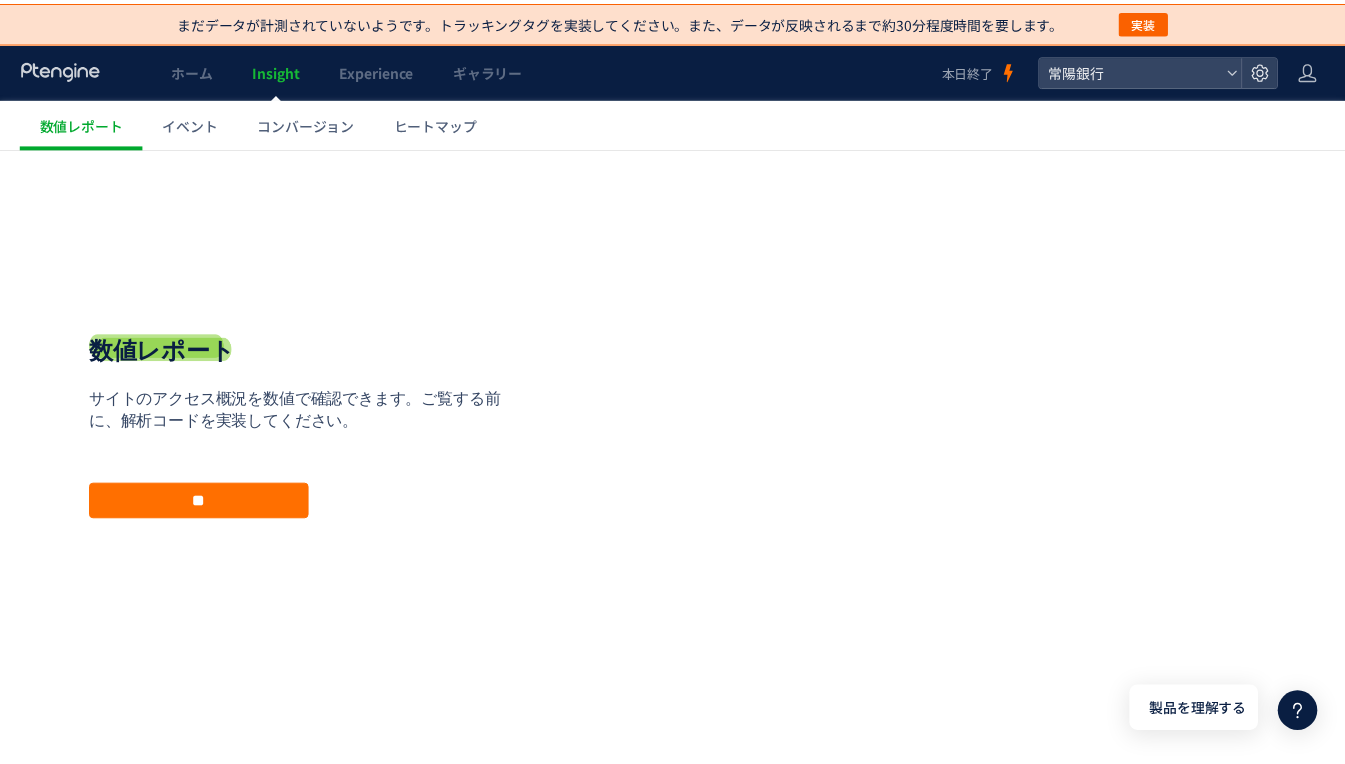 scroll, scrollTop: 0, scrollLeft: 0, axis: both 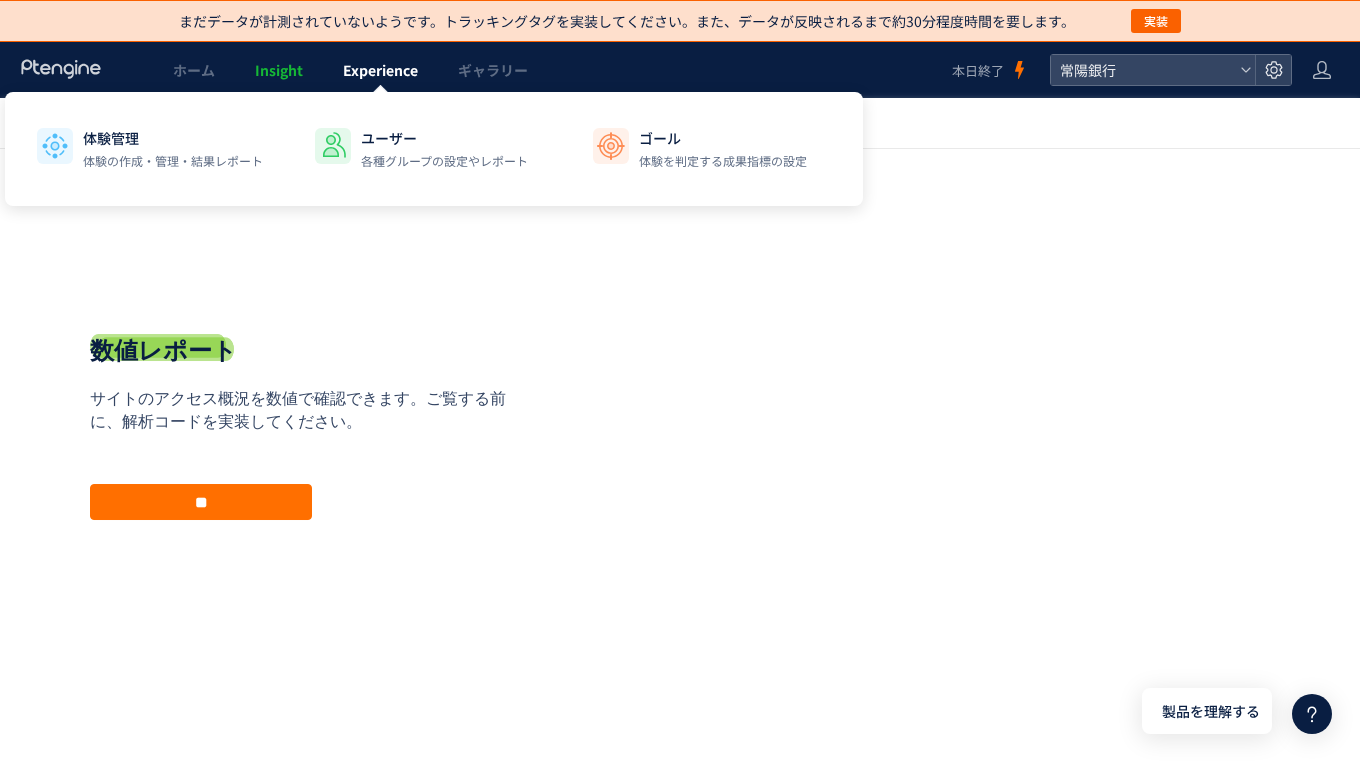 click on "Experience" 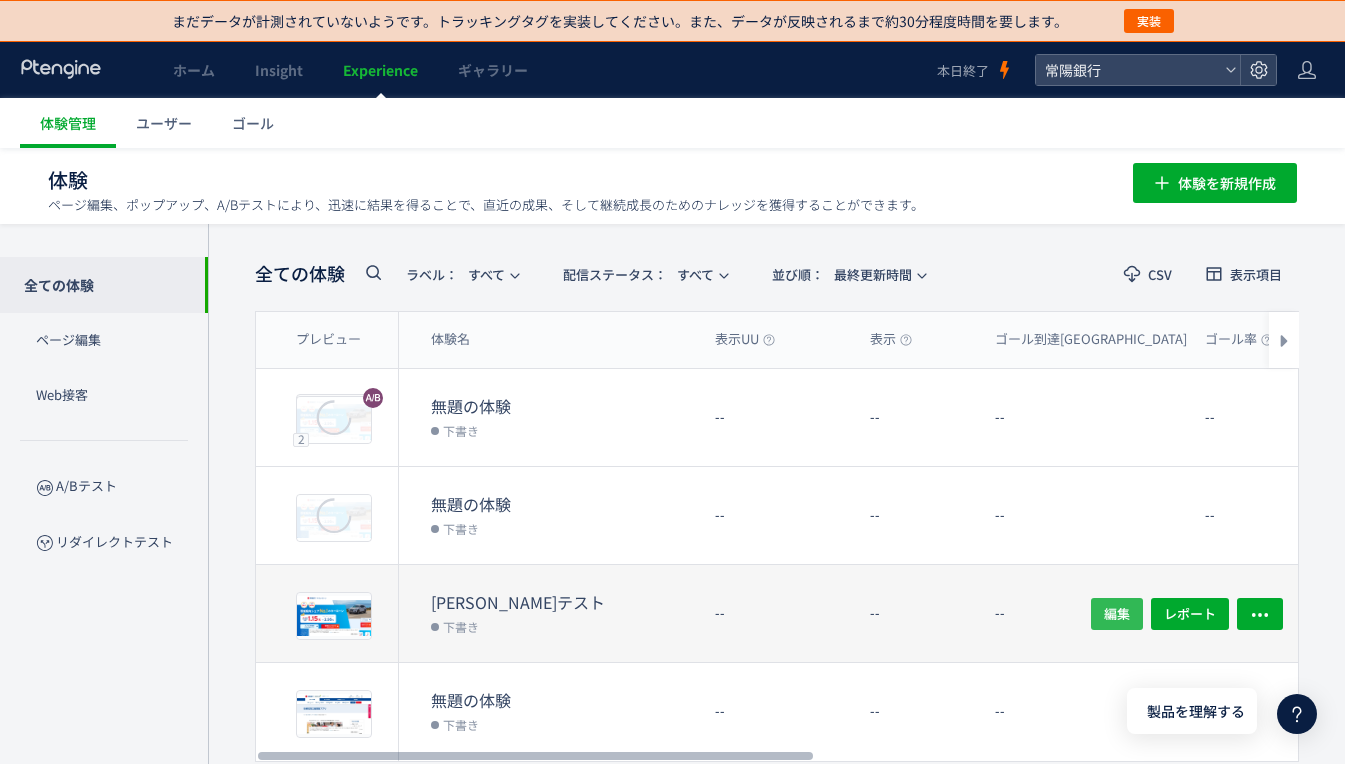 click on "編集" at bounding box center (1117, 613) 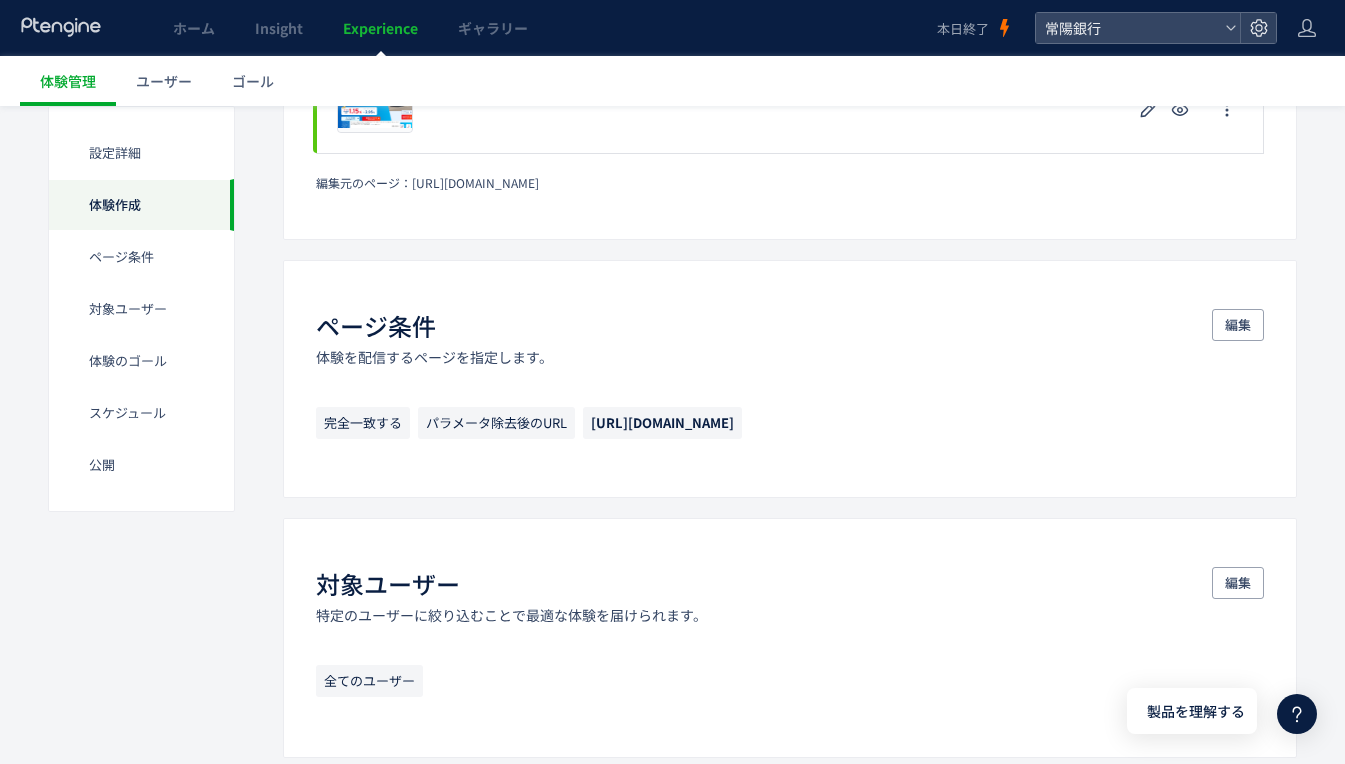 scroll, scrollTop: 451, scrollLeft: 0, axis: vertical 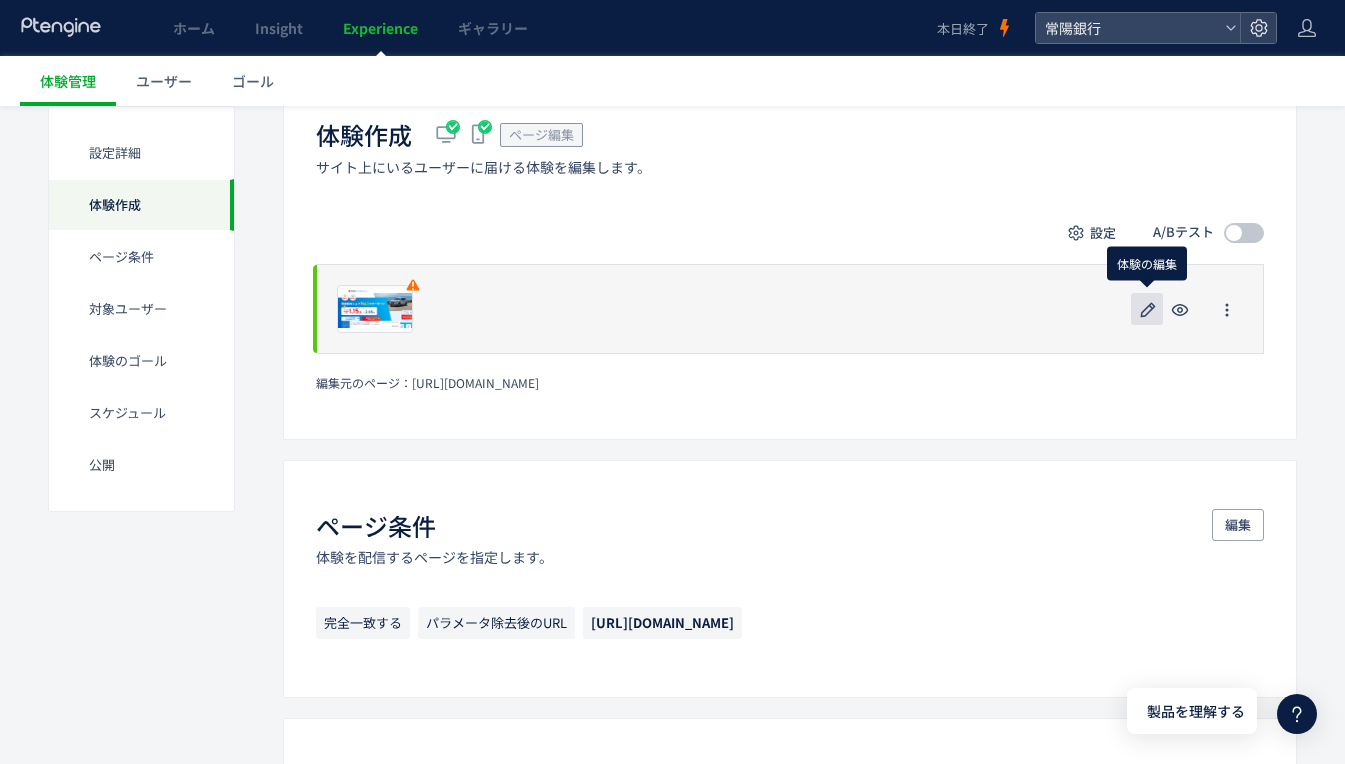 click 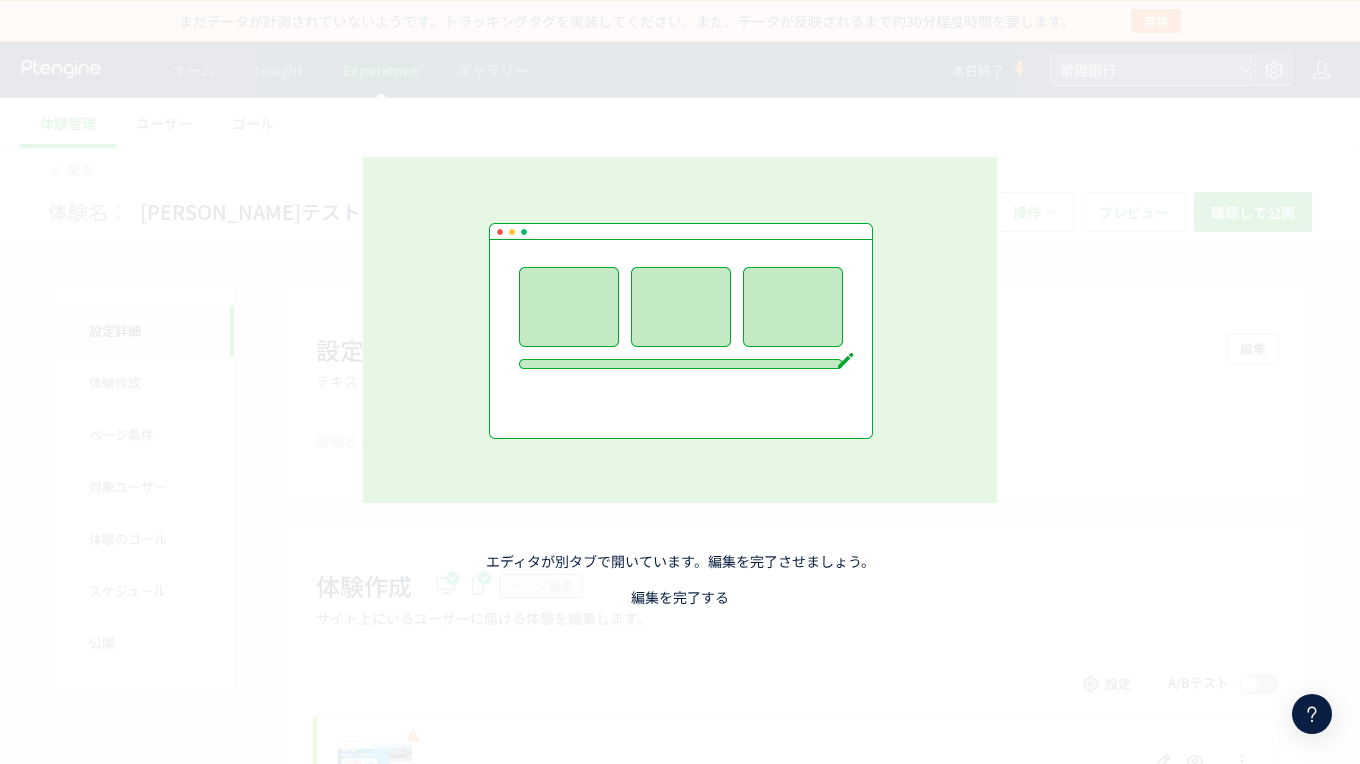 click on "編集を完了する" at bounding box center [680, 597] 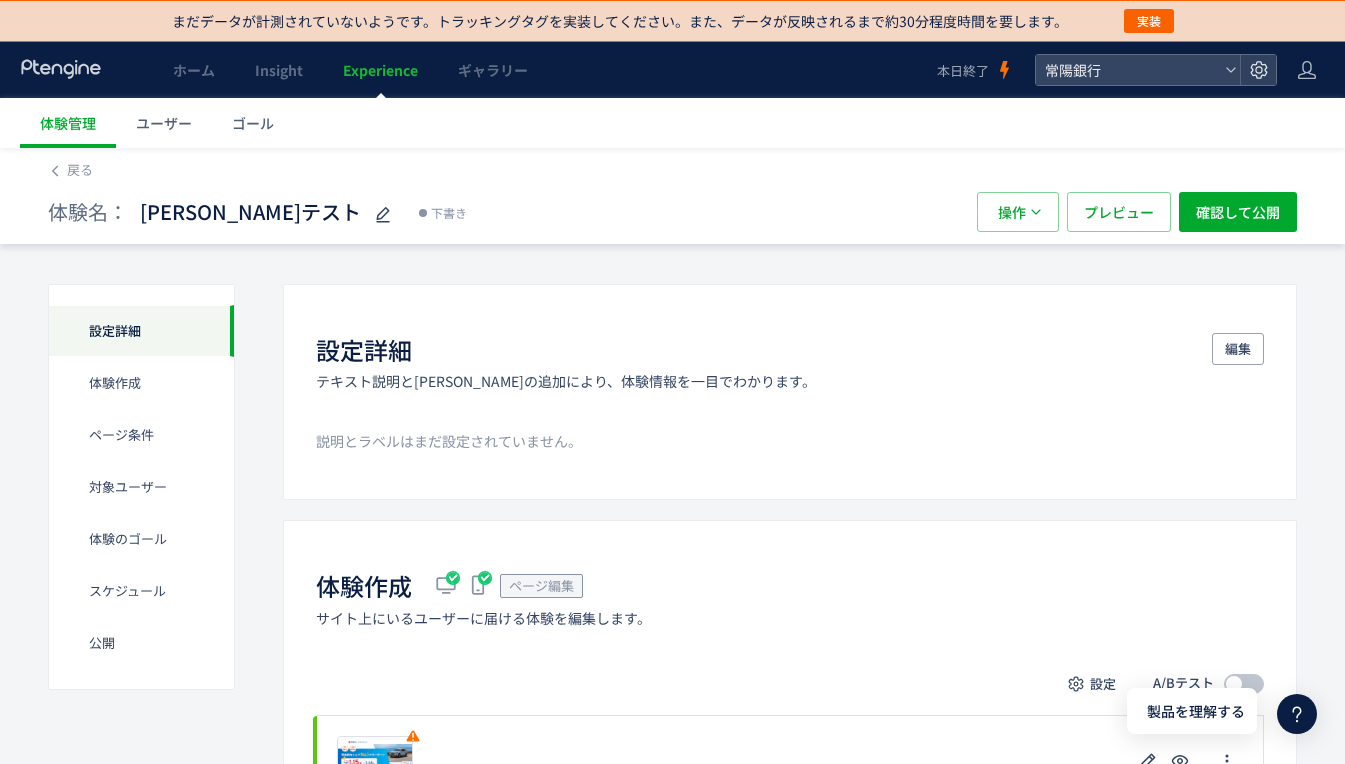 scroll, scrollTop: 200, scrollLeft: 0, axis: vertical 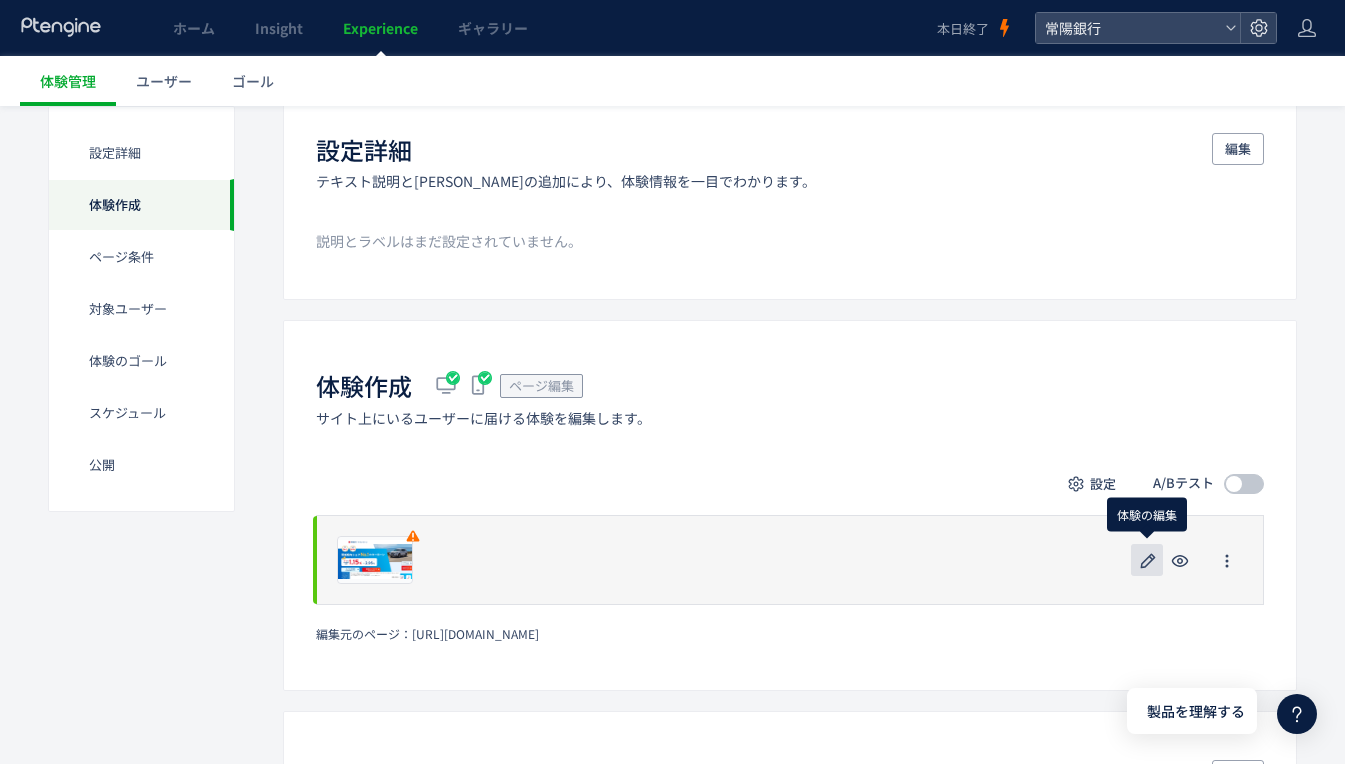 click 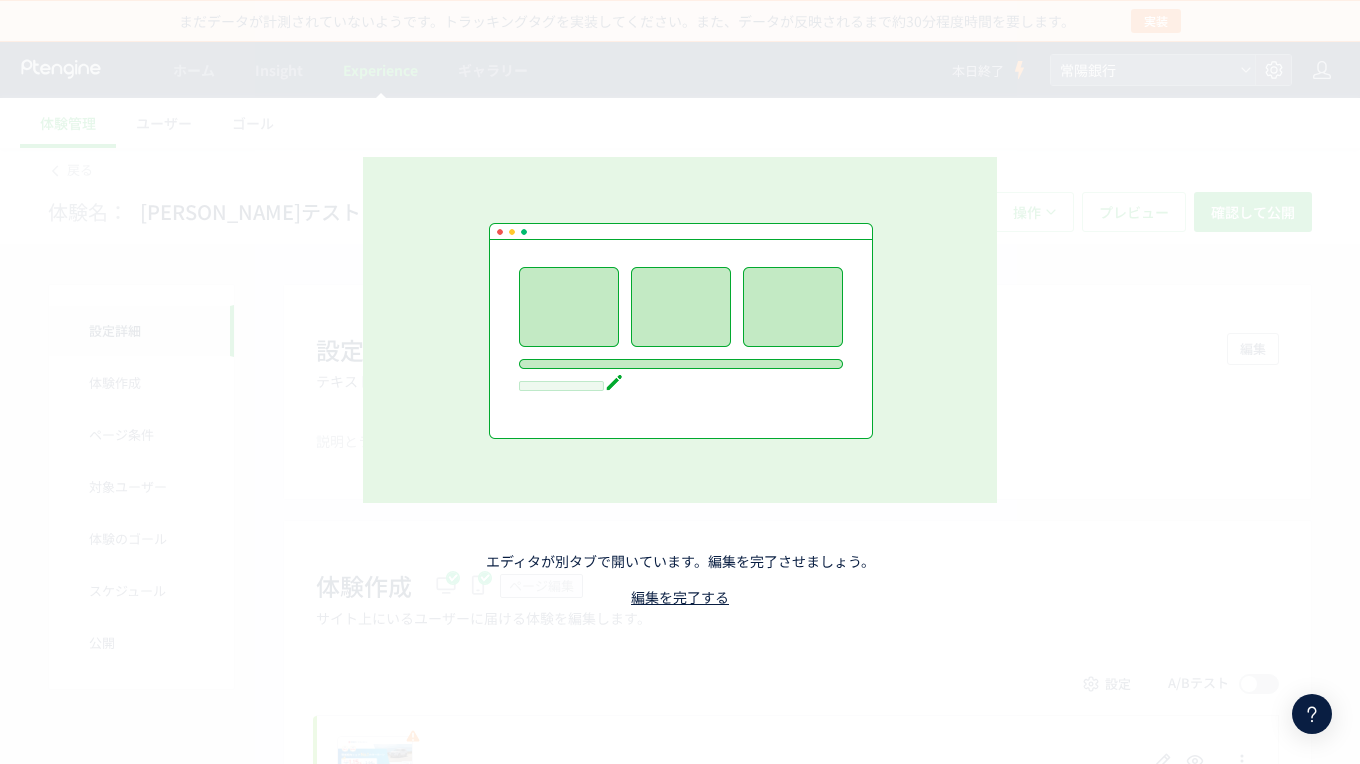 click at bounding box center (680, 330) 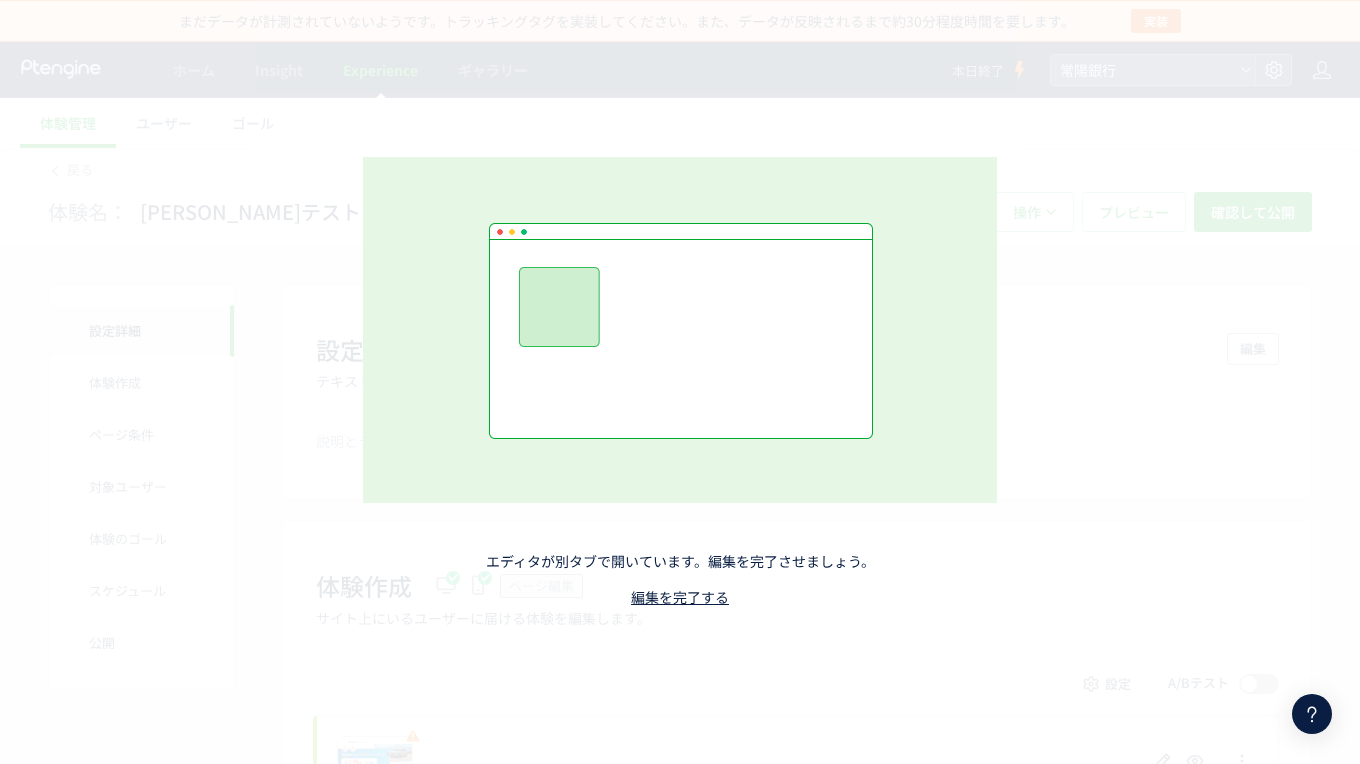 click 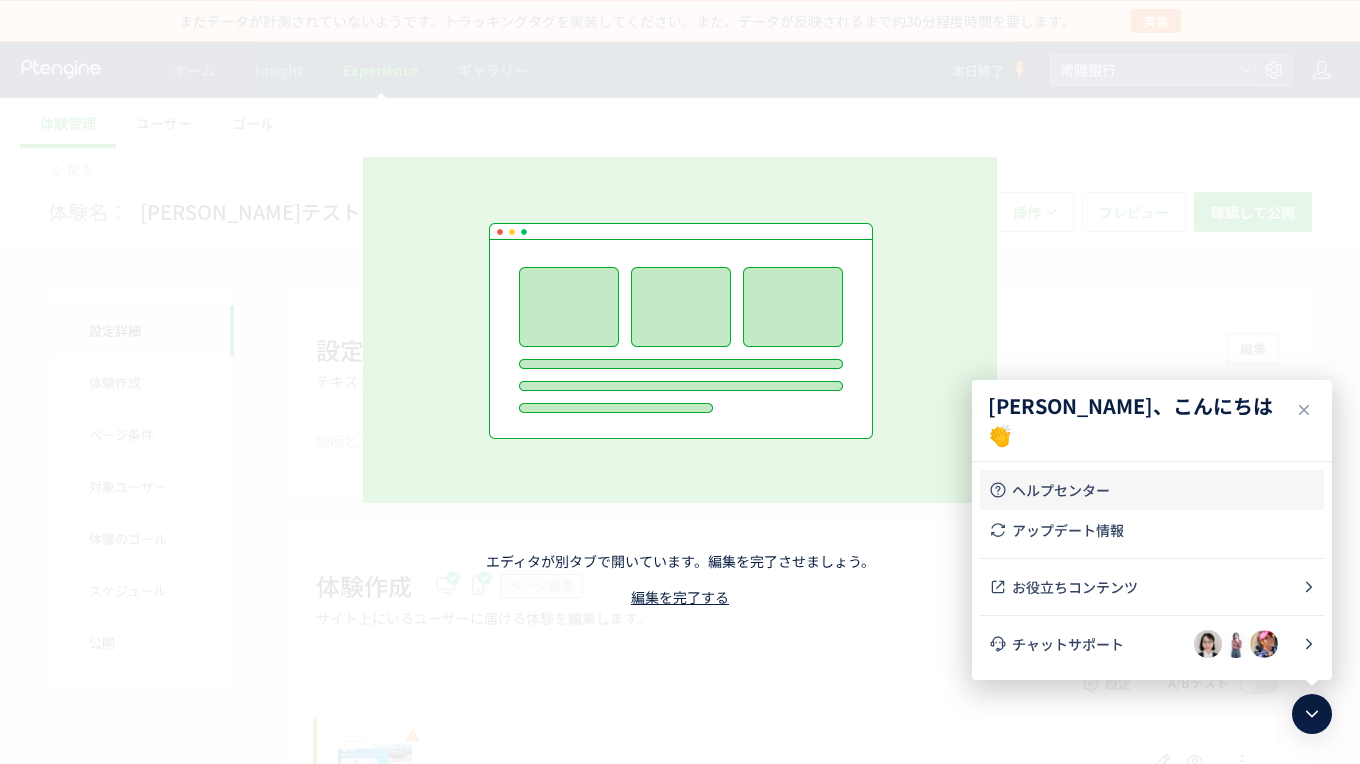 click on "ヘルプセンター" at bounding box center (1164, 490) 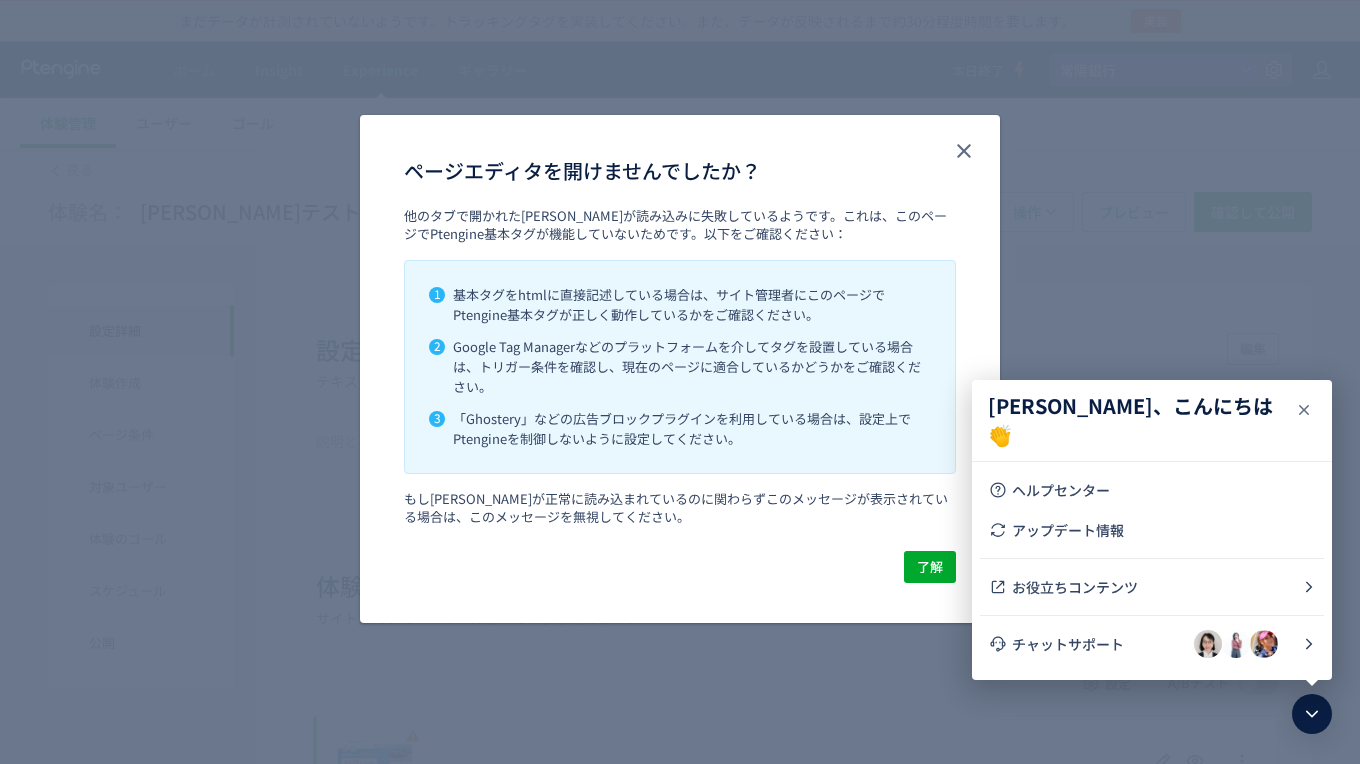 click 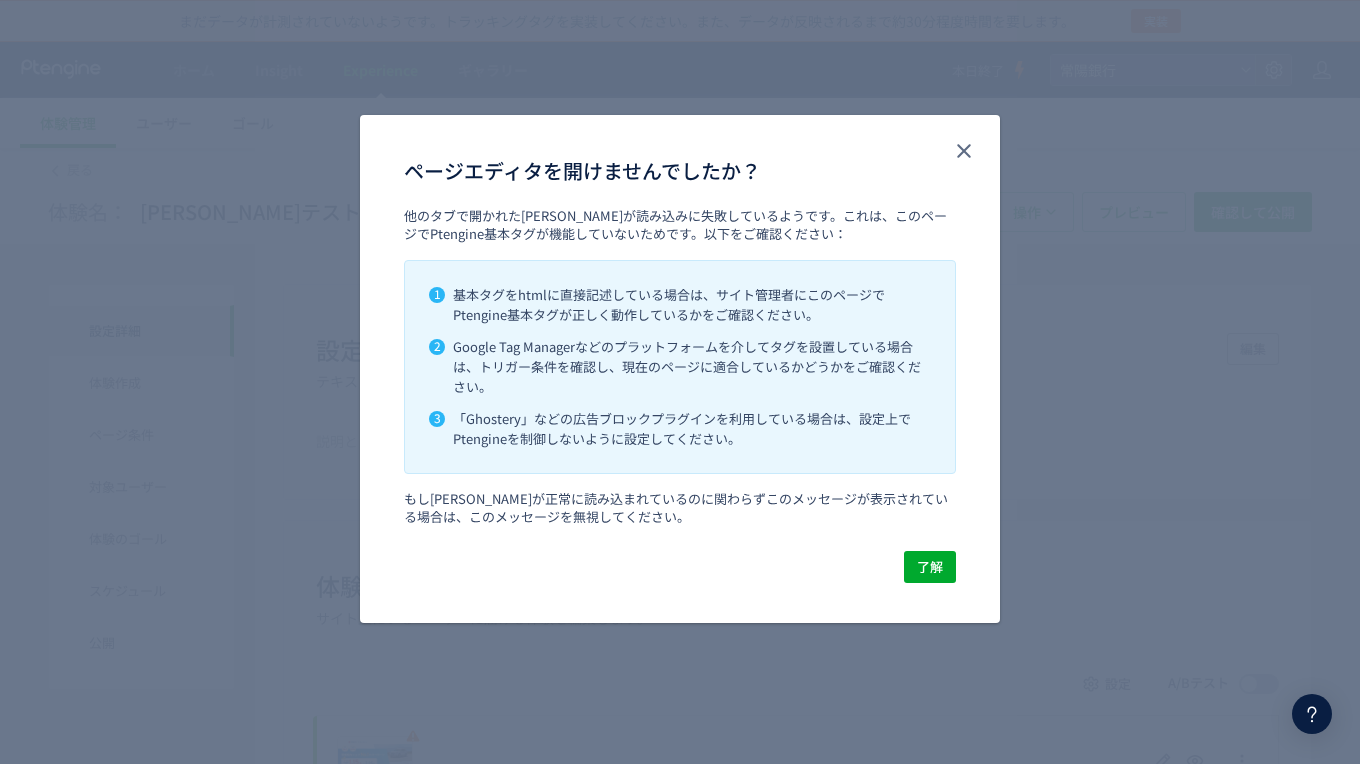 click on "ページエディタを開けませんでしたか？ 他のタブで開かれた[PERSON_NAME]が読み込みに失敗しているようです。これは、このページでPtengine基本タグが機能していないためです。以下をご確認ください： 1 基本タグをhtmlに直接記述している場合は、サイト管理者にこのページでPtengine基本タグが正しく動作しているかをご確認ください。 2 Google Tag Managerなどのプラットフォームを介してタグを設置している場合は、トリガー条件を確認し、現在のページに適合しているかどうかをご確認ください。 3 「Ghostery」などの広告ブロックプラグインを利用している場合は、設定上でPtengineを制御しないように設定してください。 もし[PERSON_NAME]が正常に読み込まれているのに関わらずこのメッセージが表示されている場合は、このメッセージを無視してください。 了解" 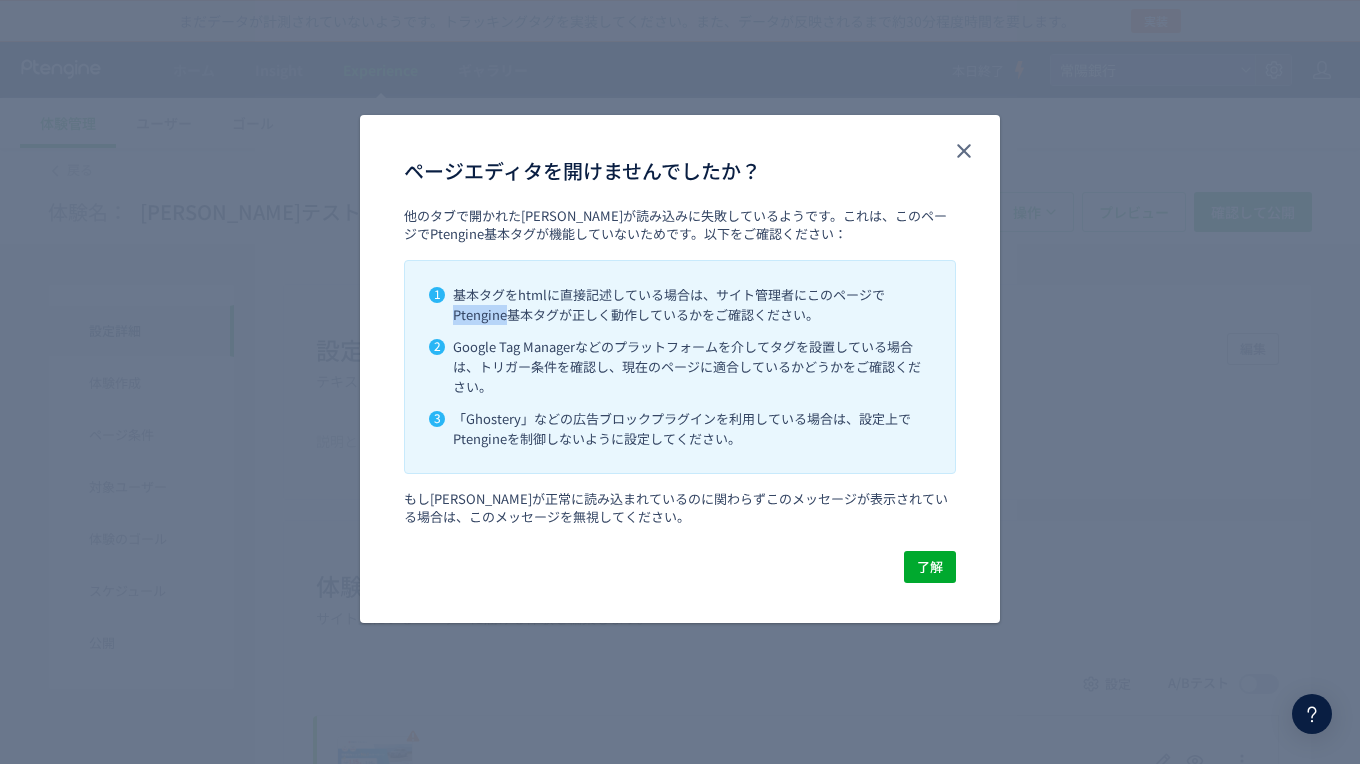click on "ページエディタを開けませんでしたか？ 他のタブで開かれた[PERSON_NAME]が読み込みに失敗しているようです。これは、このページでPtengine基本タグが機能していないためです。以下をご確認ください： 1 基本タグをhtmlに直接記述している場合は、サイト管理者にこのページでPtengine基本タグが正しく動作しているかをご確認ください。 2 Google Tag Managerなどのプラットフォームを介してタグを設置している場合は、トリガー条件を確認し、現在のページに適合しているかどうかをご確認ください。 3 「Ghostery」などの広告ブロックプラグインを利用している場合は、設定上でPtengineを制御しないように設定してください。 もし[PERSON_NAME]が正常に読み込まれているのに関わらずこのメッセージが表示されている場合は、このメッセージを無視してください。 了解" 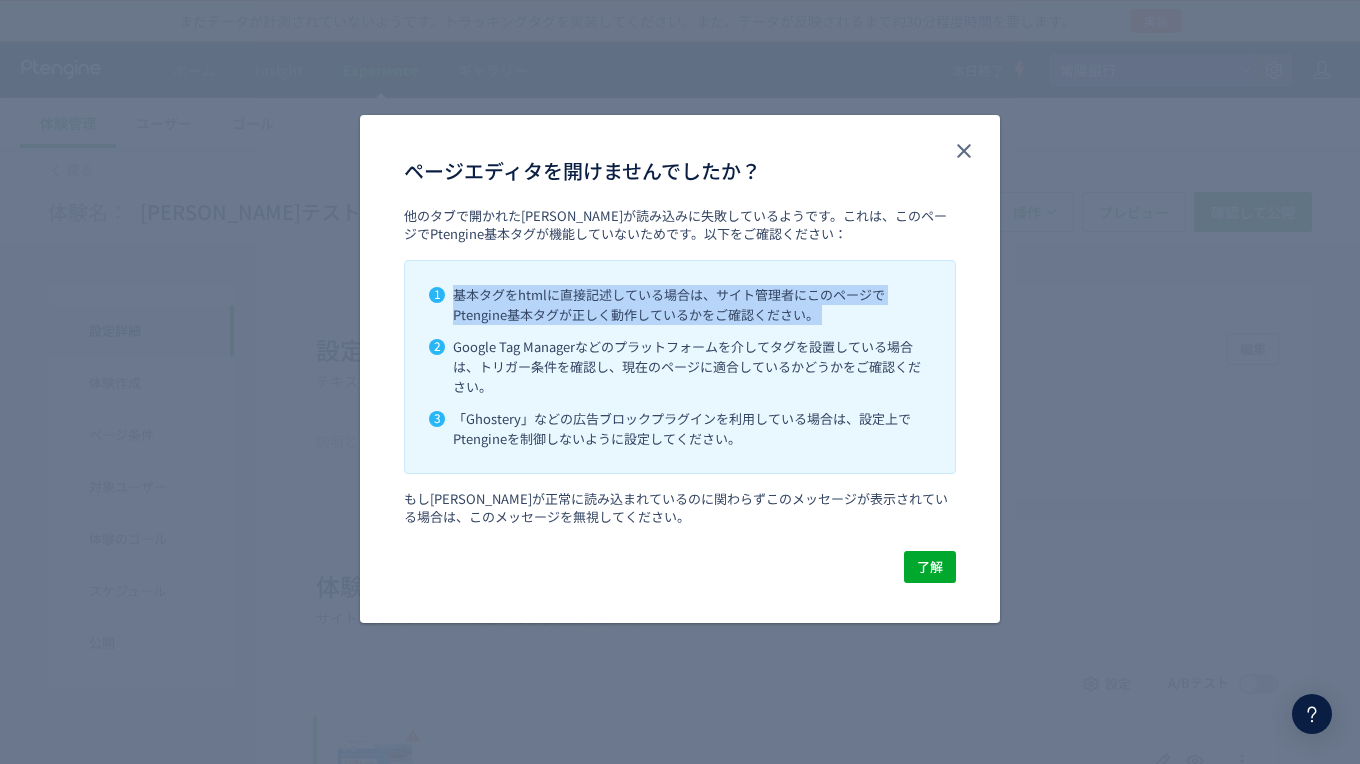 click on "1 基本タグをhtmlに直接記述している場合は、サイト管理者にこのページでPtengine基本タグが正しく動作しているかをご確認ください。 2 Google Tag Managerなどのプラットフォームを介してタグを設置している場合は、トリガー条件を確認し、現在のページに適合しているかどうかをご確認ください。 3 「Ghostery」などの広告ブロックプラグインを利用している場合は、設定上でPtengineを制御しないように設定してください。" at bounding box center (680, 367) 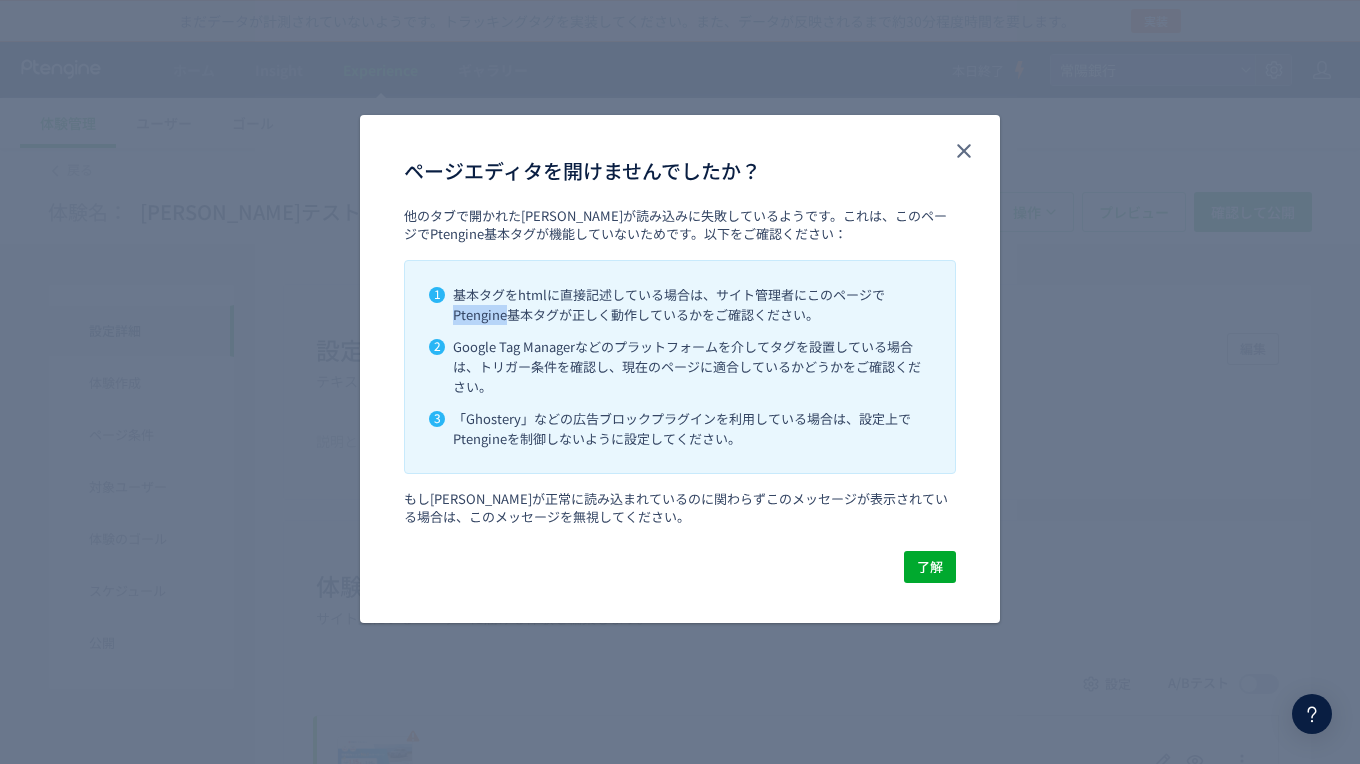 click on "1 基本タグをhtmlに直接記述している場合は、サイト管理者にこのページでPtengine基本タグが正しく動作しているかをご確認ください。 2 Google Tag Managerなどのプラットフォームを介してタグを設置している場合は、トリガー条件を確認し、現在のページに適合しているかどうかをご確認ください。 3 「Ghostery」などの広告ブロックプラグインを利用している場合は、設定上でPtengineを制御しないように設定してください。" at bounding box center [680, 367] 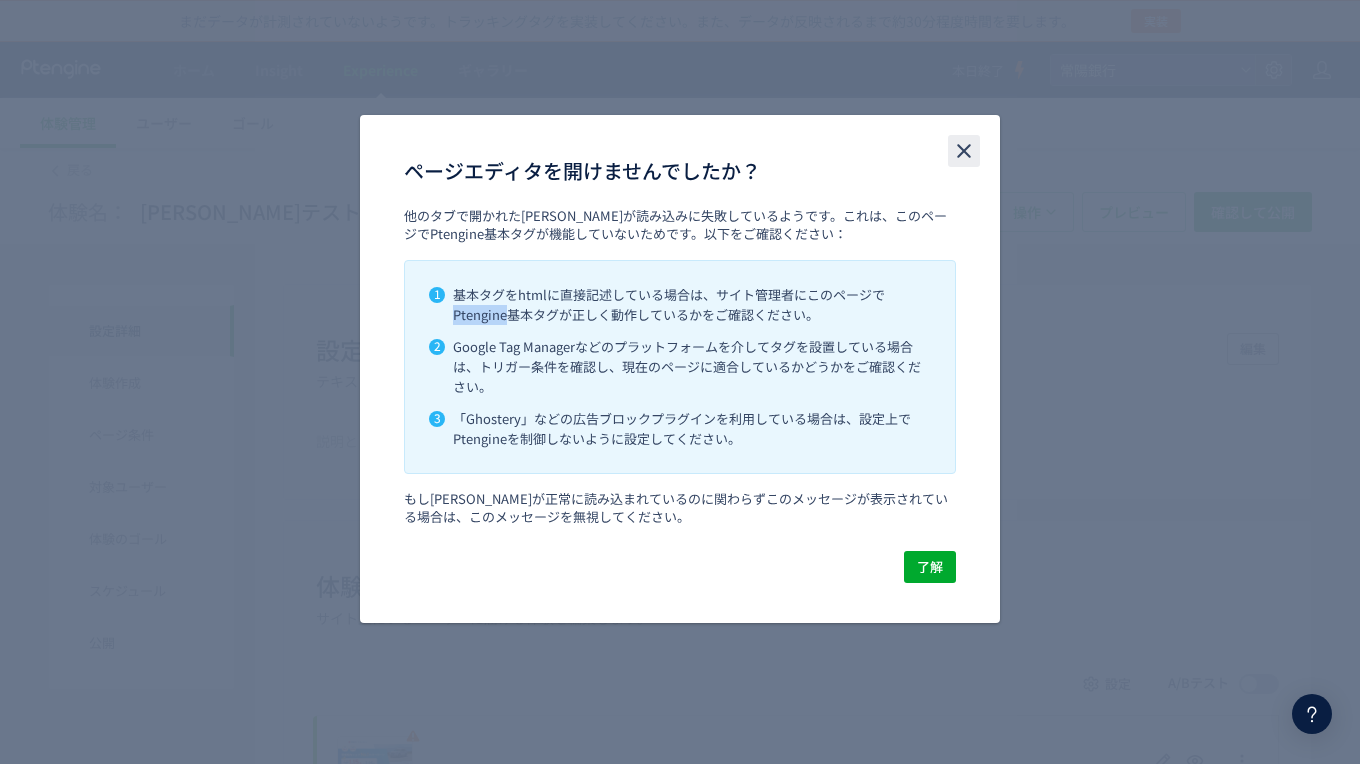 click 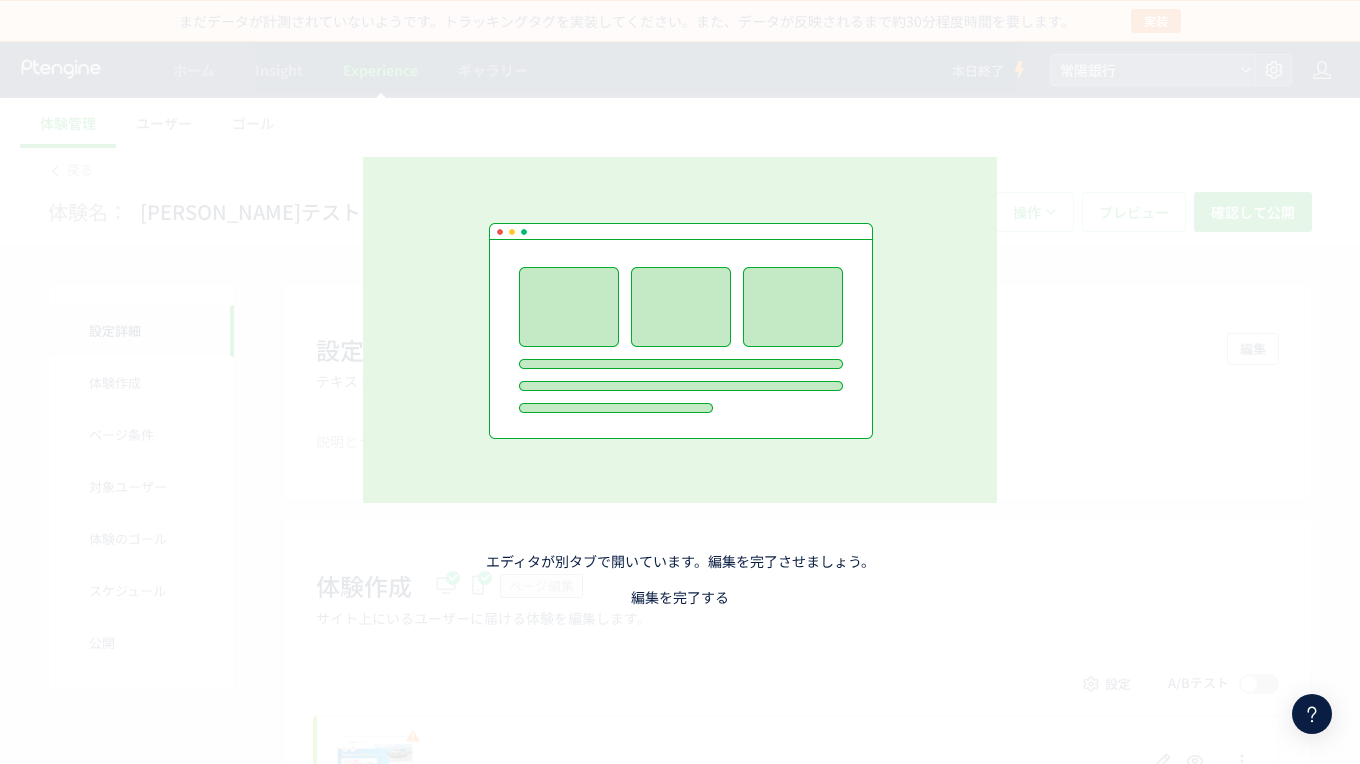 click on "編集を完了する" at bounding box center [680, 597] 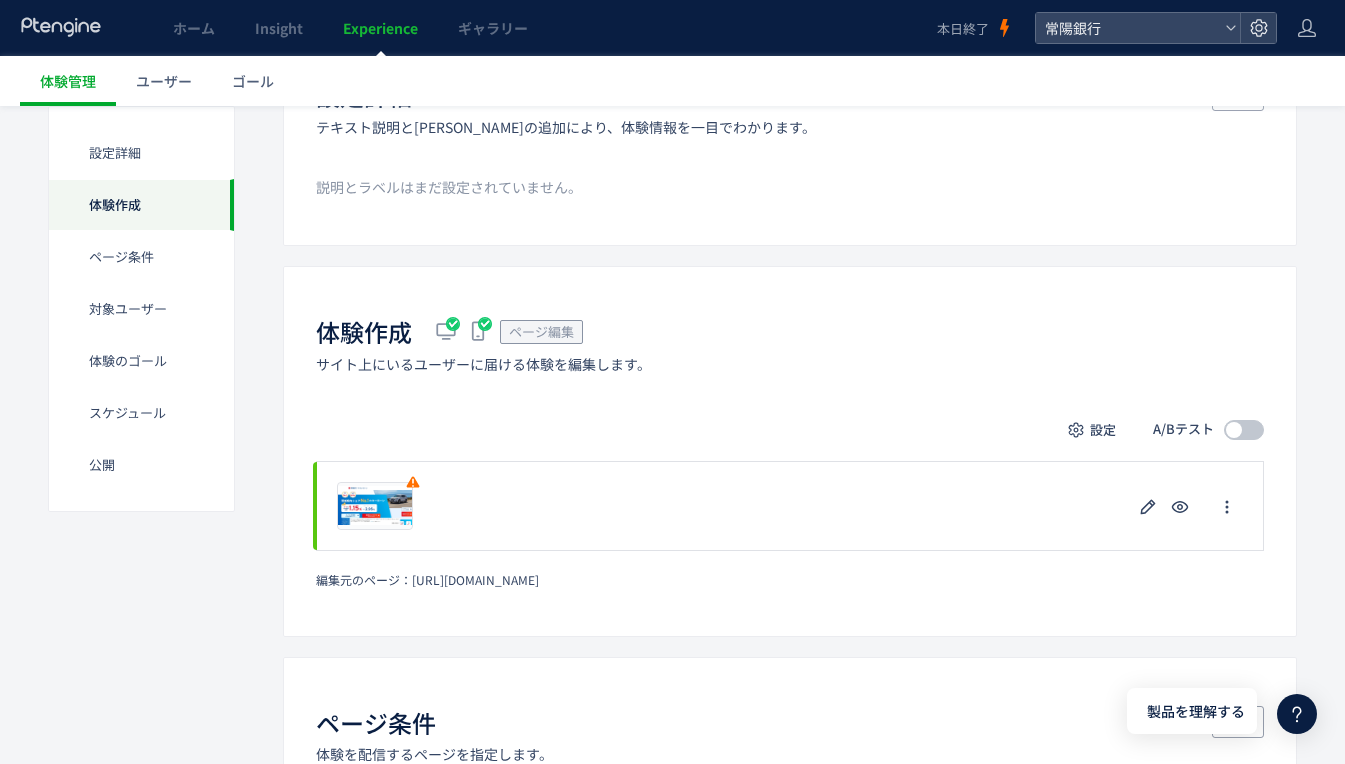 scroll, scrollTop: 300, scrollLeft: 0, axis: vertical 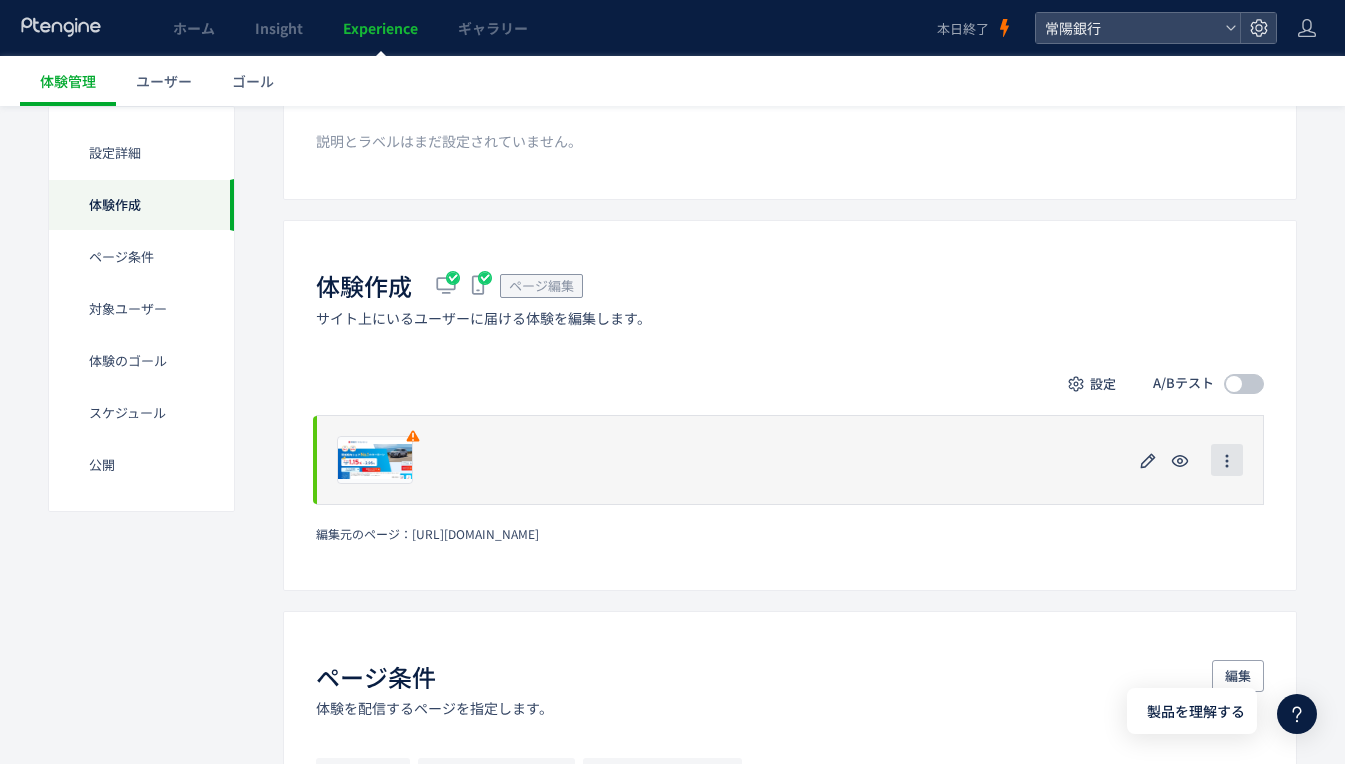 click 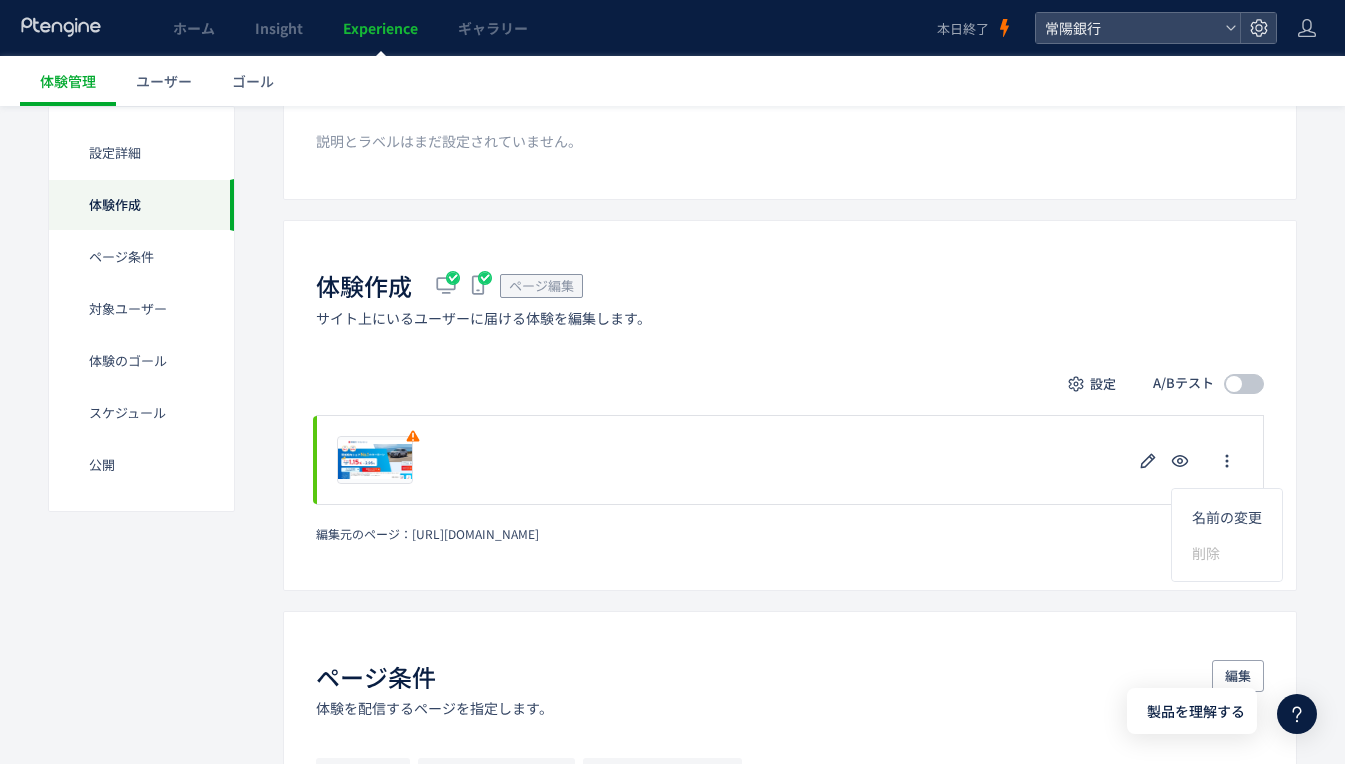 click on "設定 A/Bテスト プレビュー 削除の確認 キャンセル 削除 一時停止の確認 キャンセル 確定 編集元のページ：  [URL][DOMAIN_NAME]" 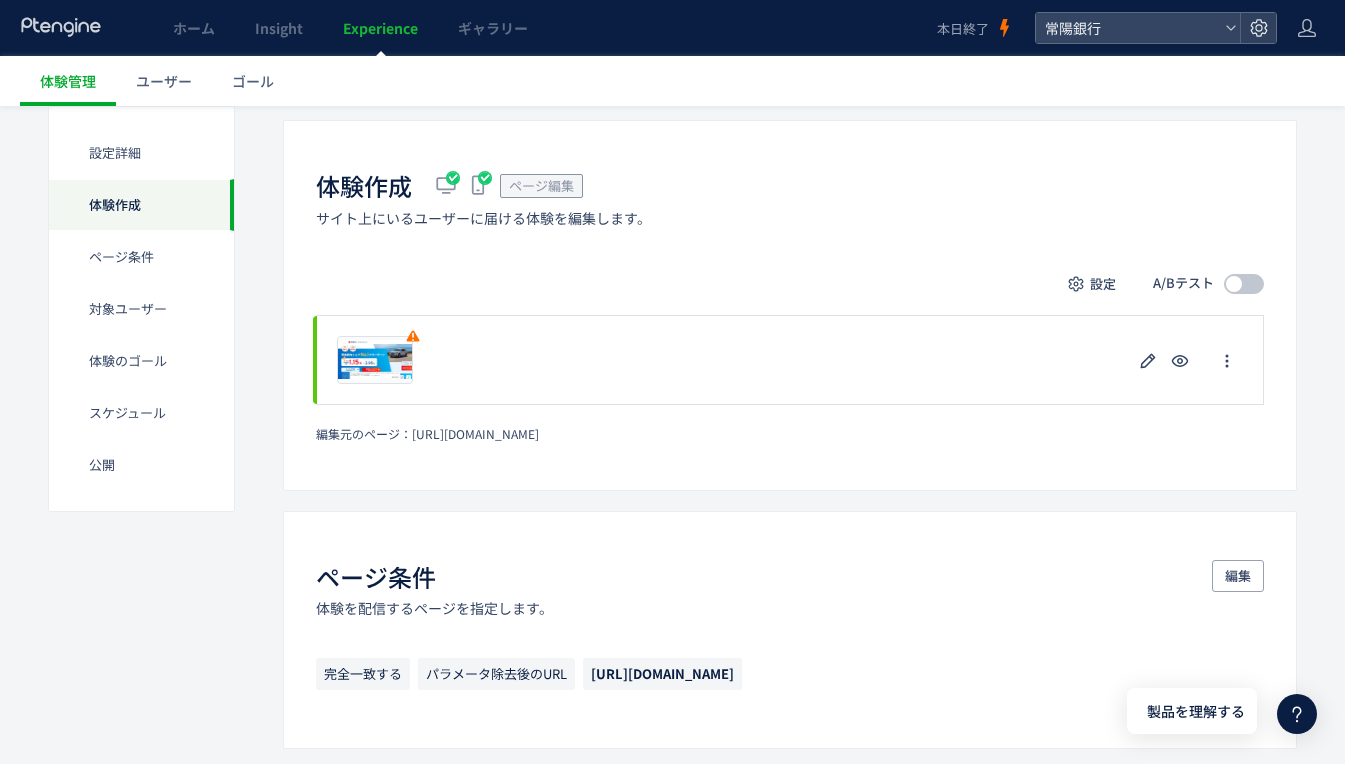 scroll, scrollTop: 0, scrollLeft: 0, axis: both 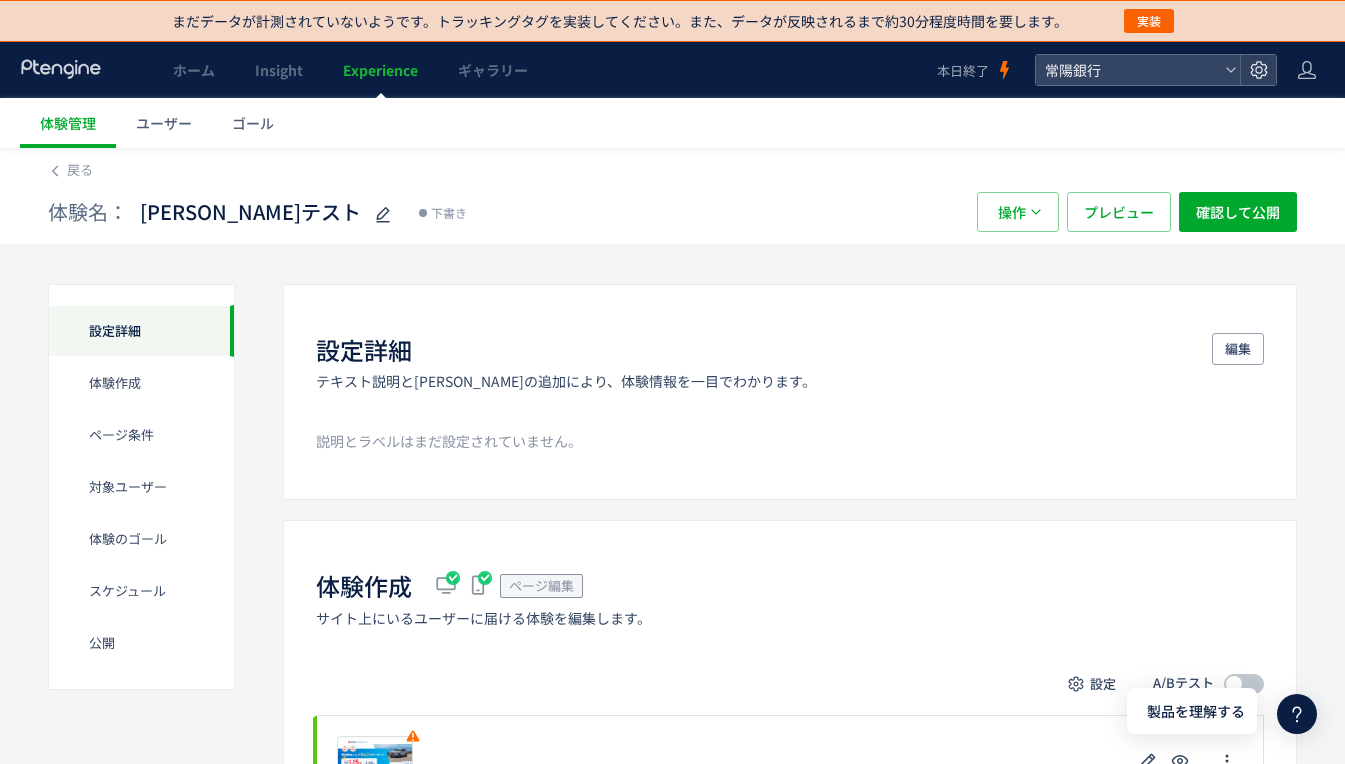click on "Experience" at bounding box center (380, 70) 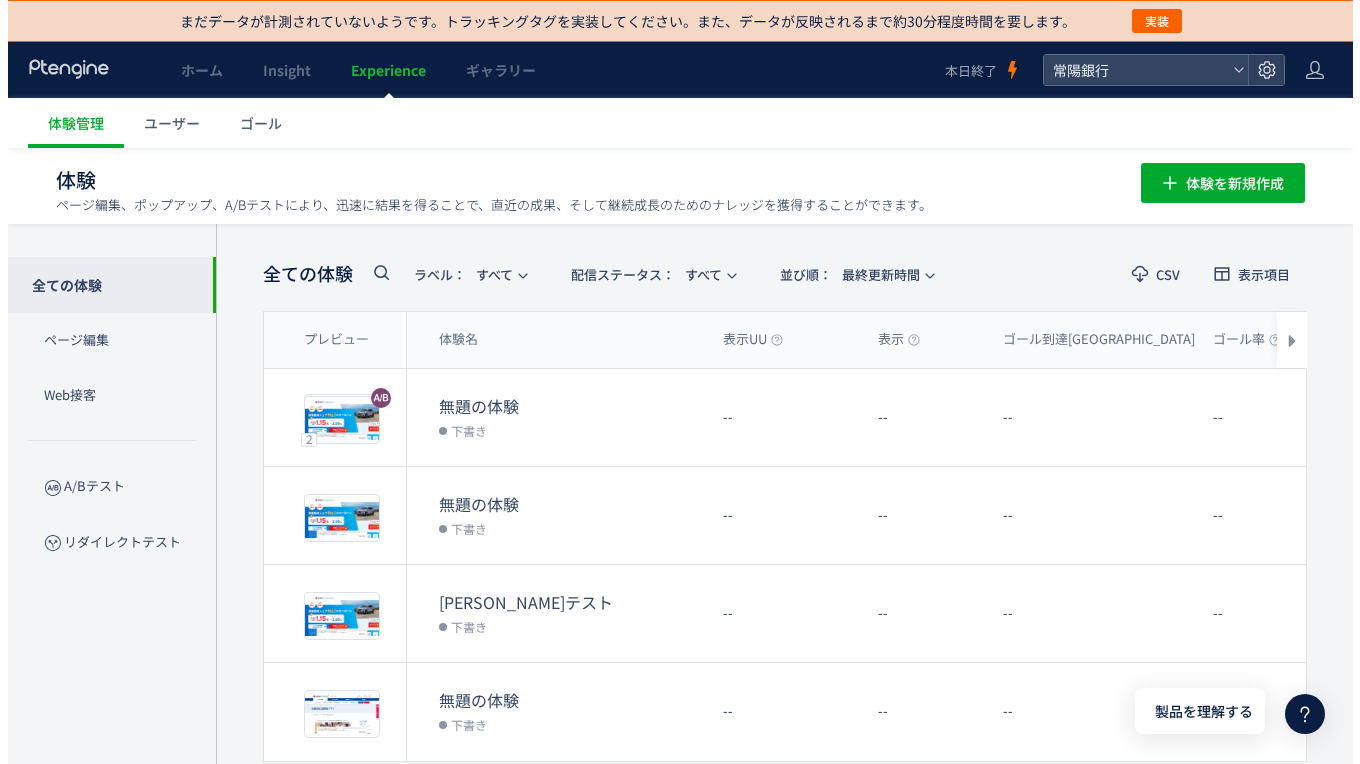 scroll, scrollTop: 70, scrollLeft: 0, axis: vertical 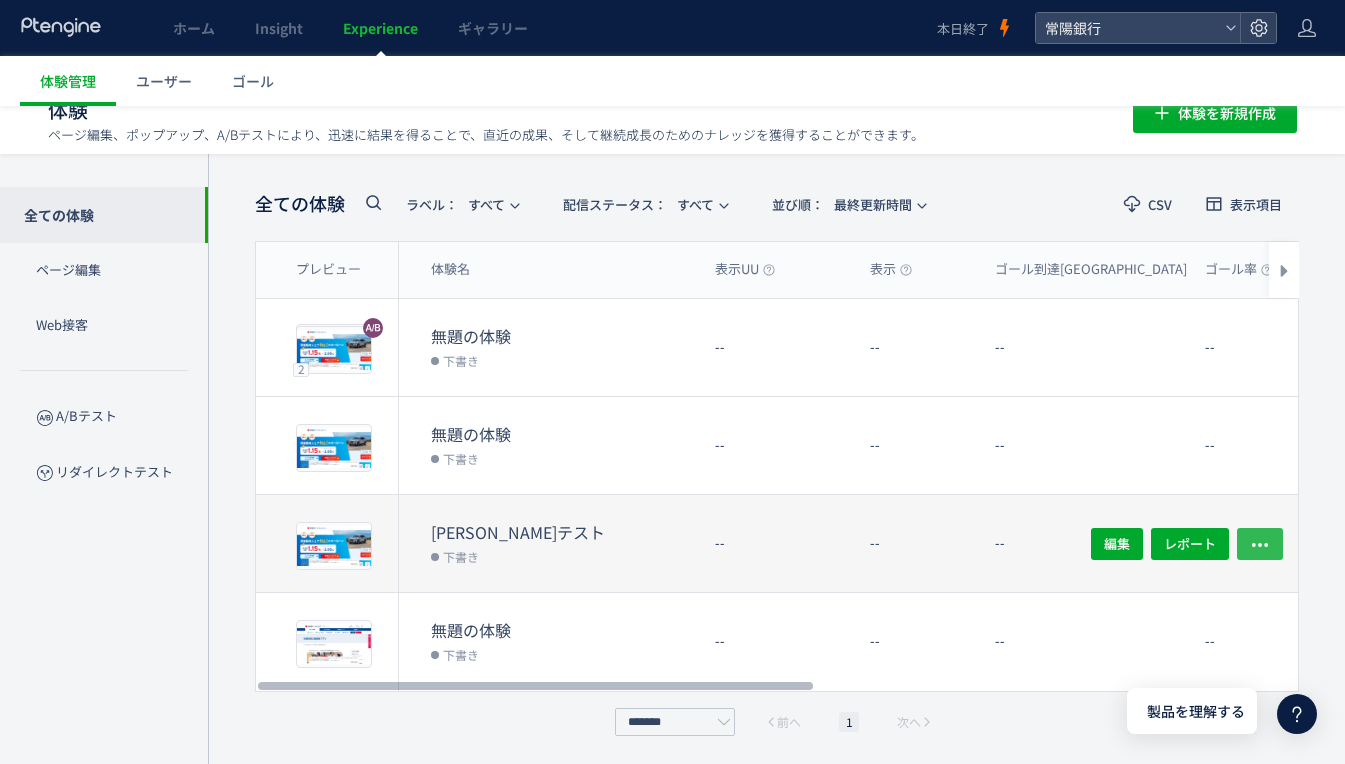 click 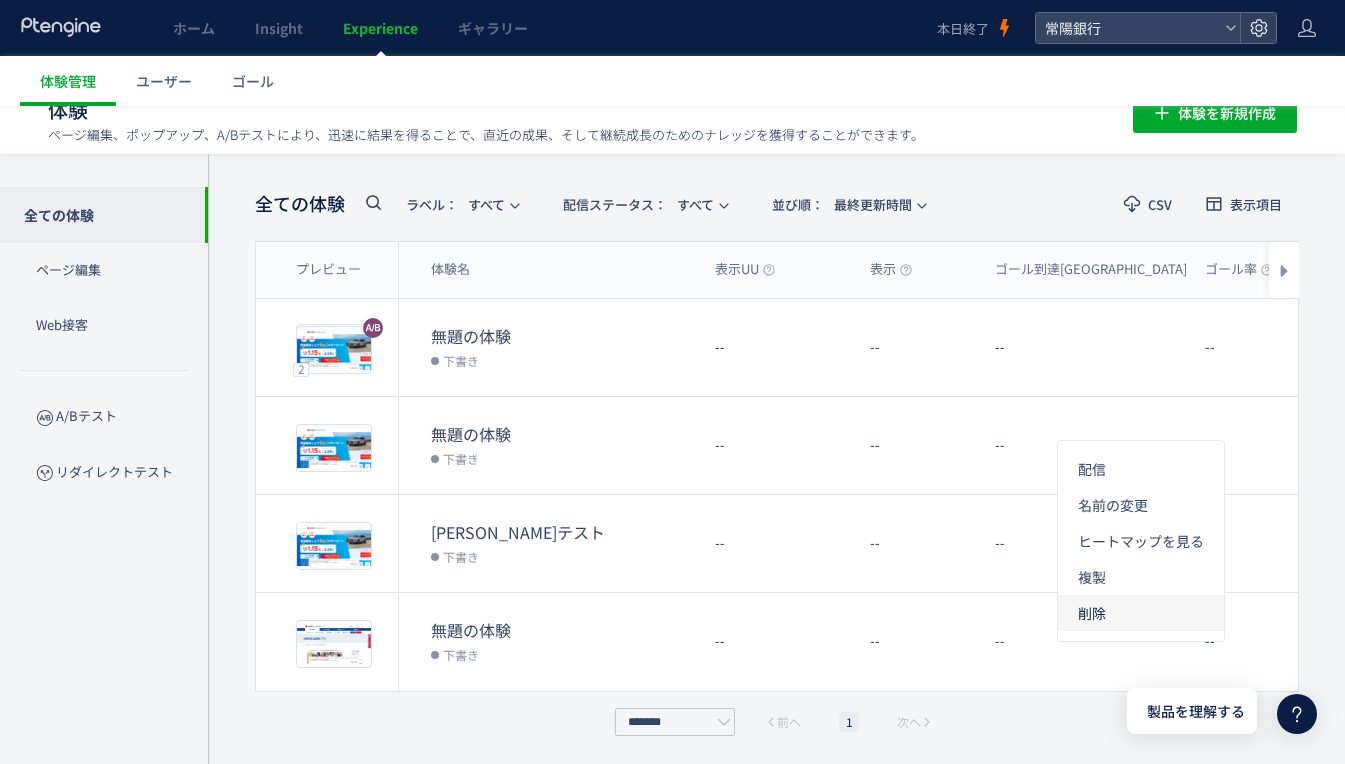click on "削除" 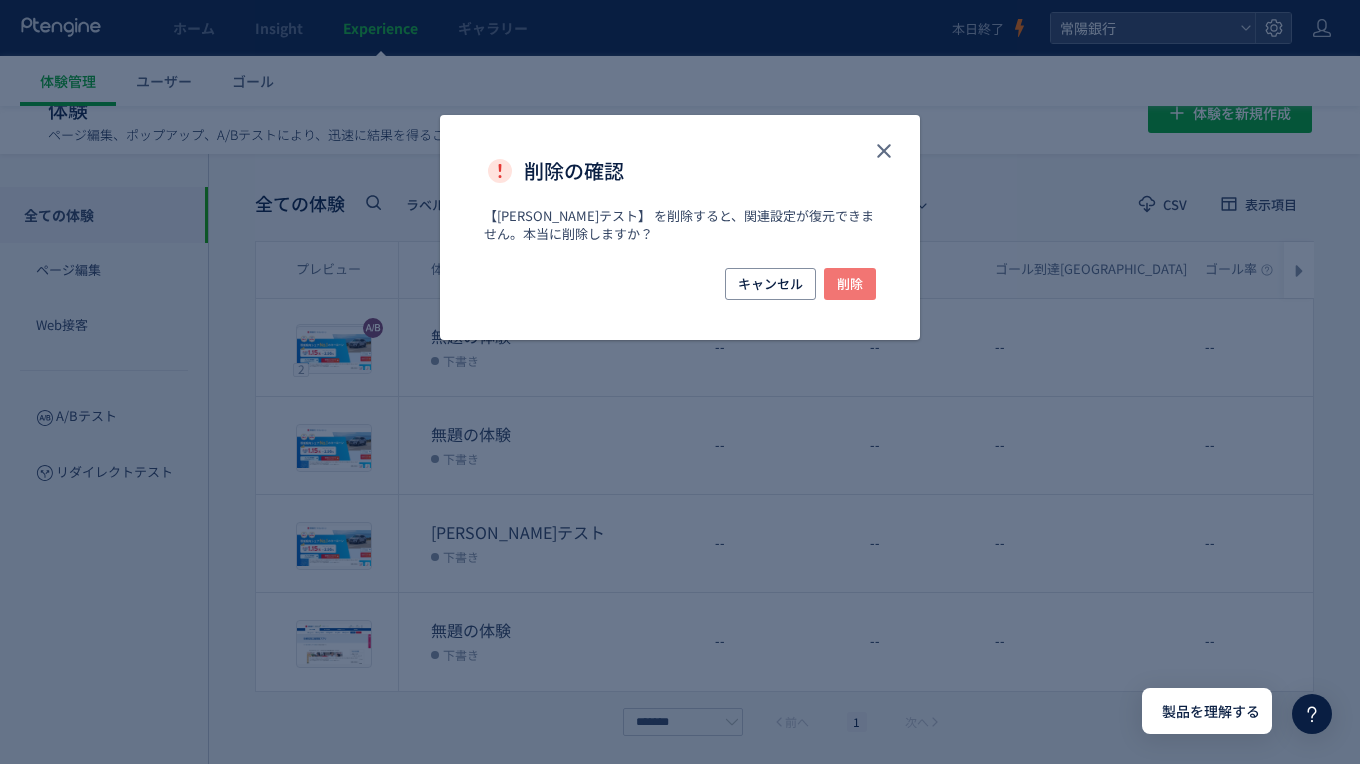 click on "削除" at bounding box center (850, 284) 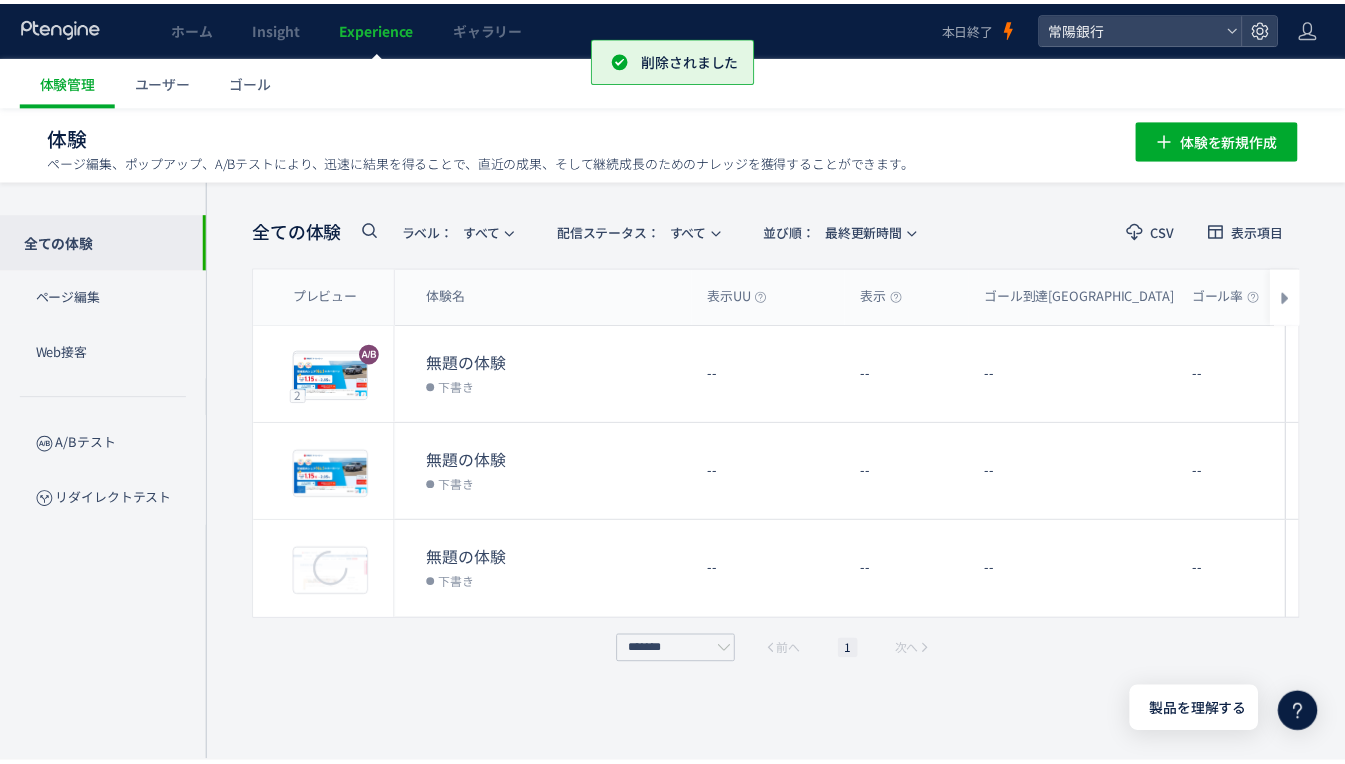 scroll, scrollTop: 43, scrollLeft: 0, axis: vertical 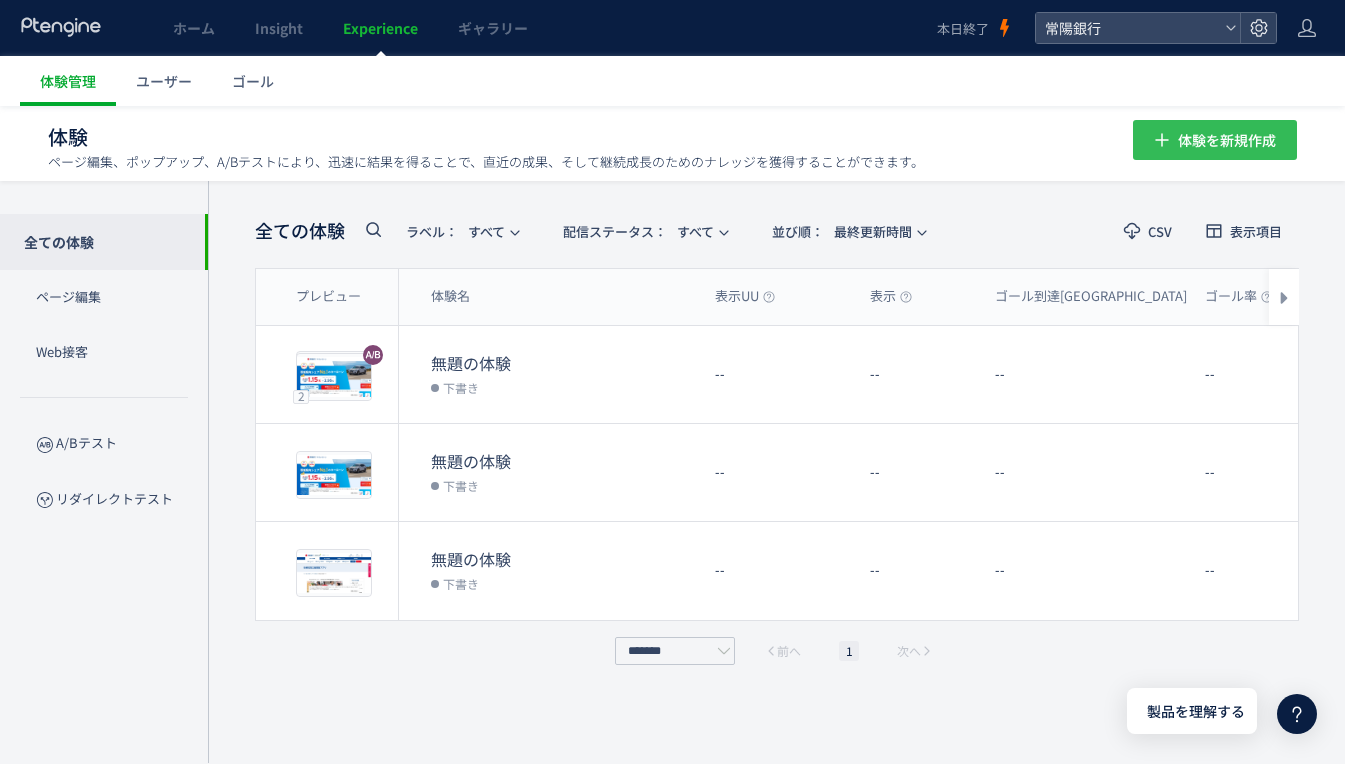 click on "体験を新規作成" at bounding box center (1227, 140) 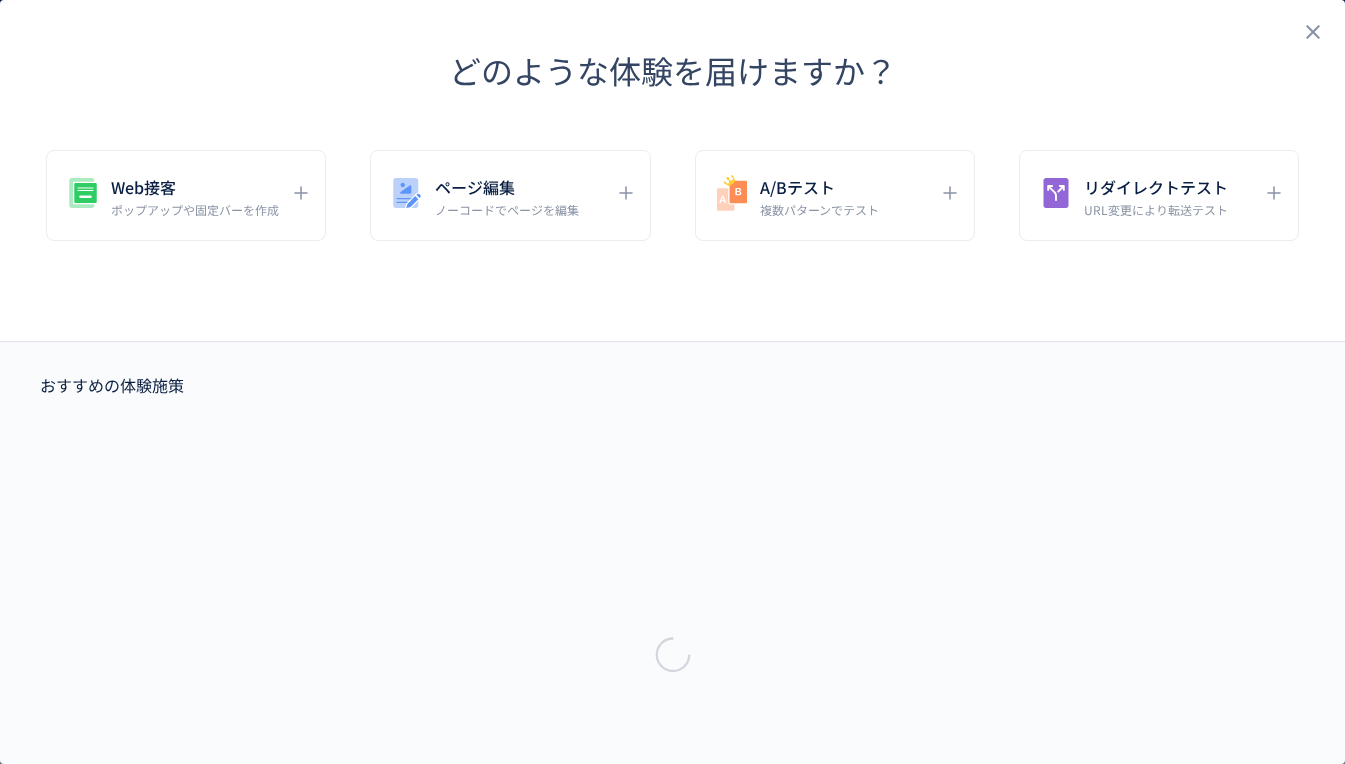 scroll, scrollTop: 0, scrollLeft: 0, axis: both 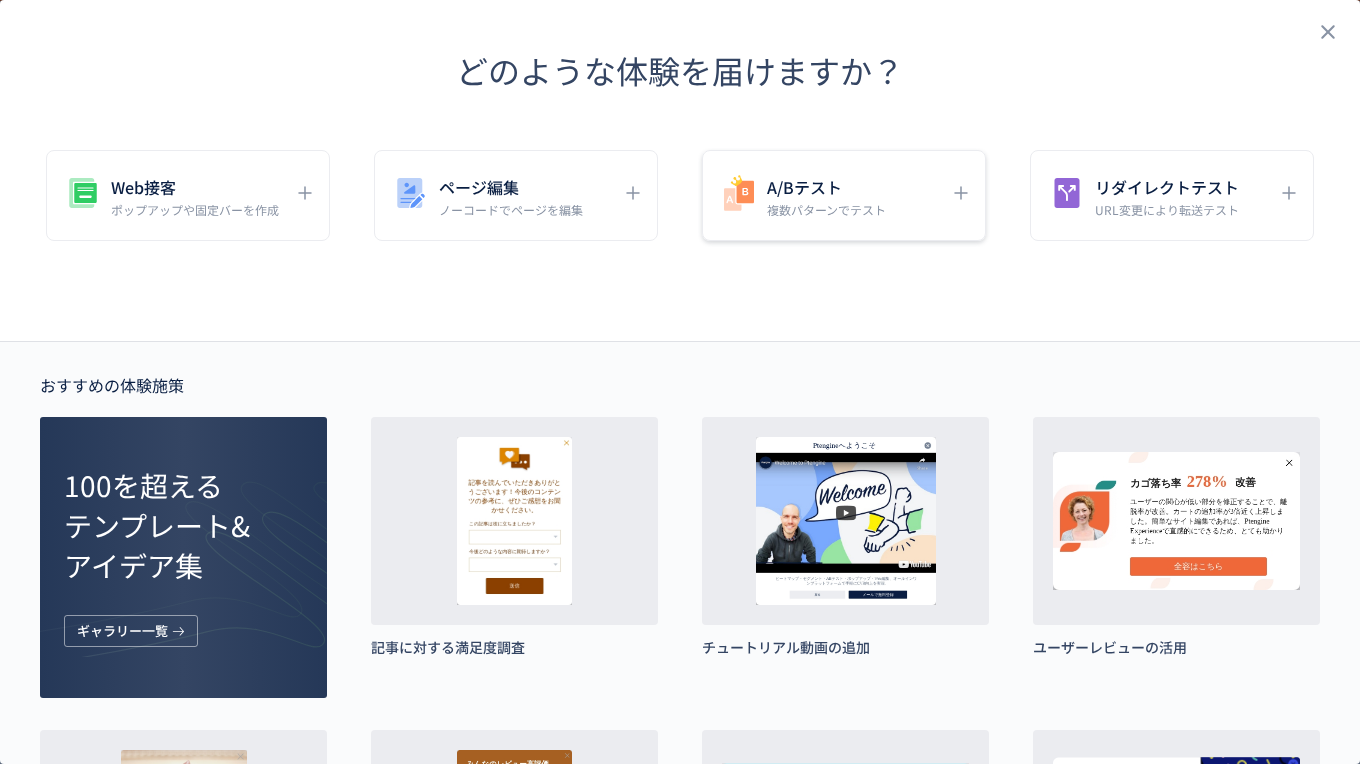 click on "A/Bテスト 複数パターンでテスト" at bounding box center [829, 195] 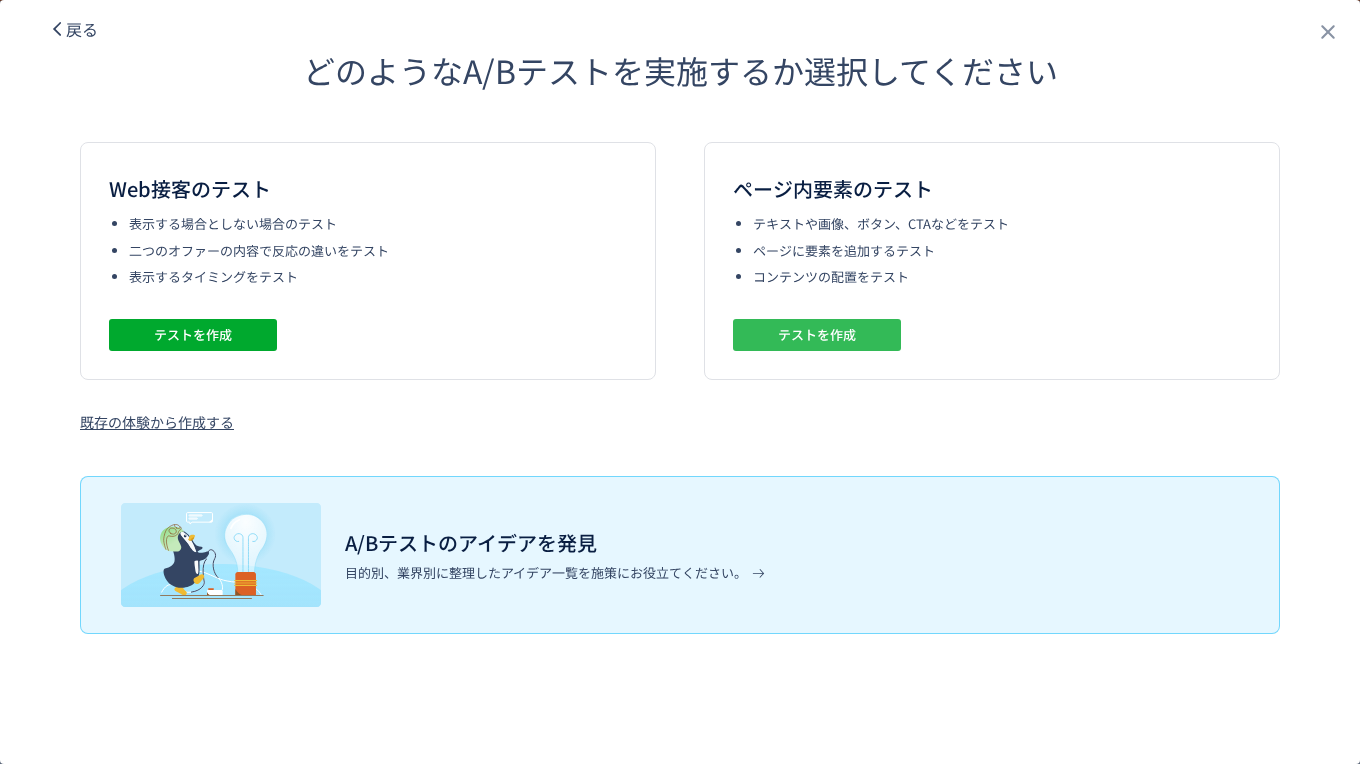 click on "テストを作成" at bounding box center (817, 335) 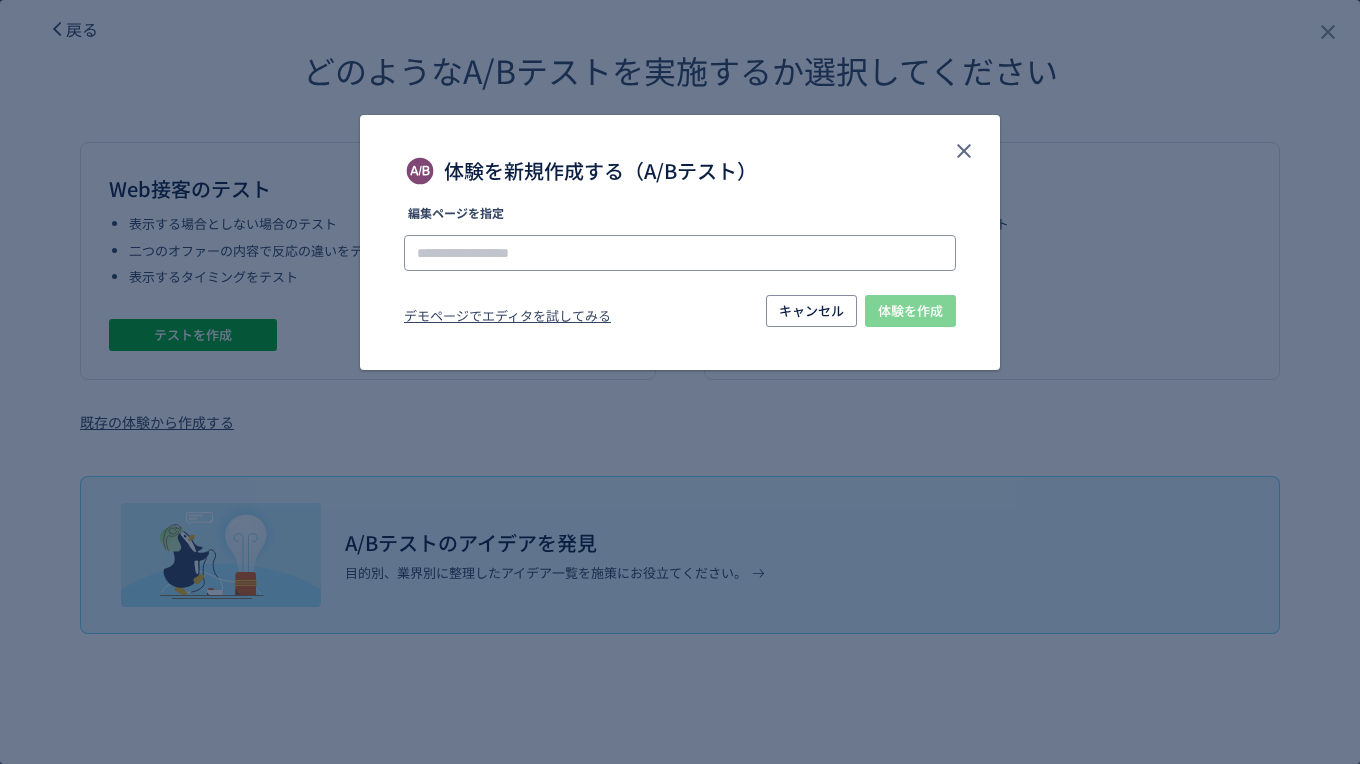 click 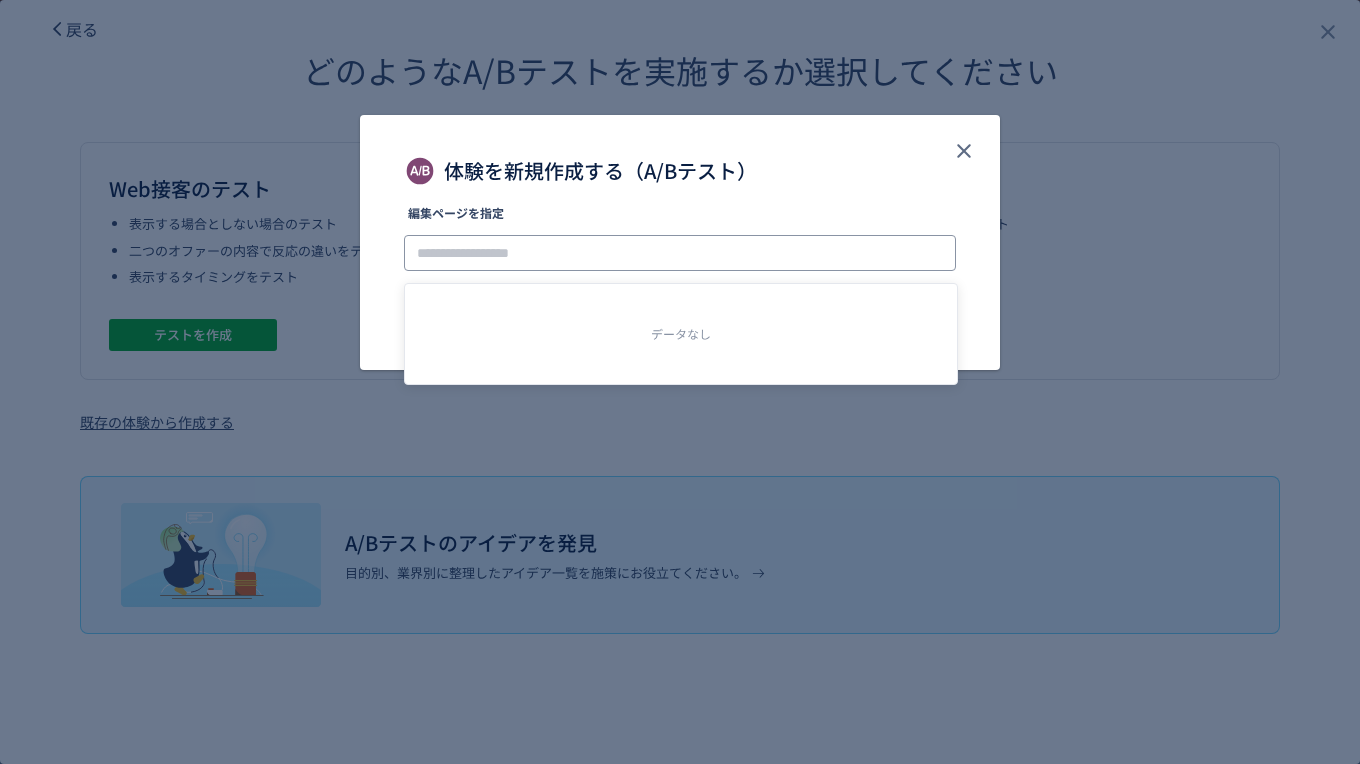 paste on "**********" 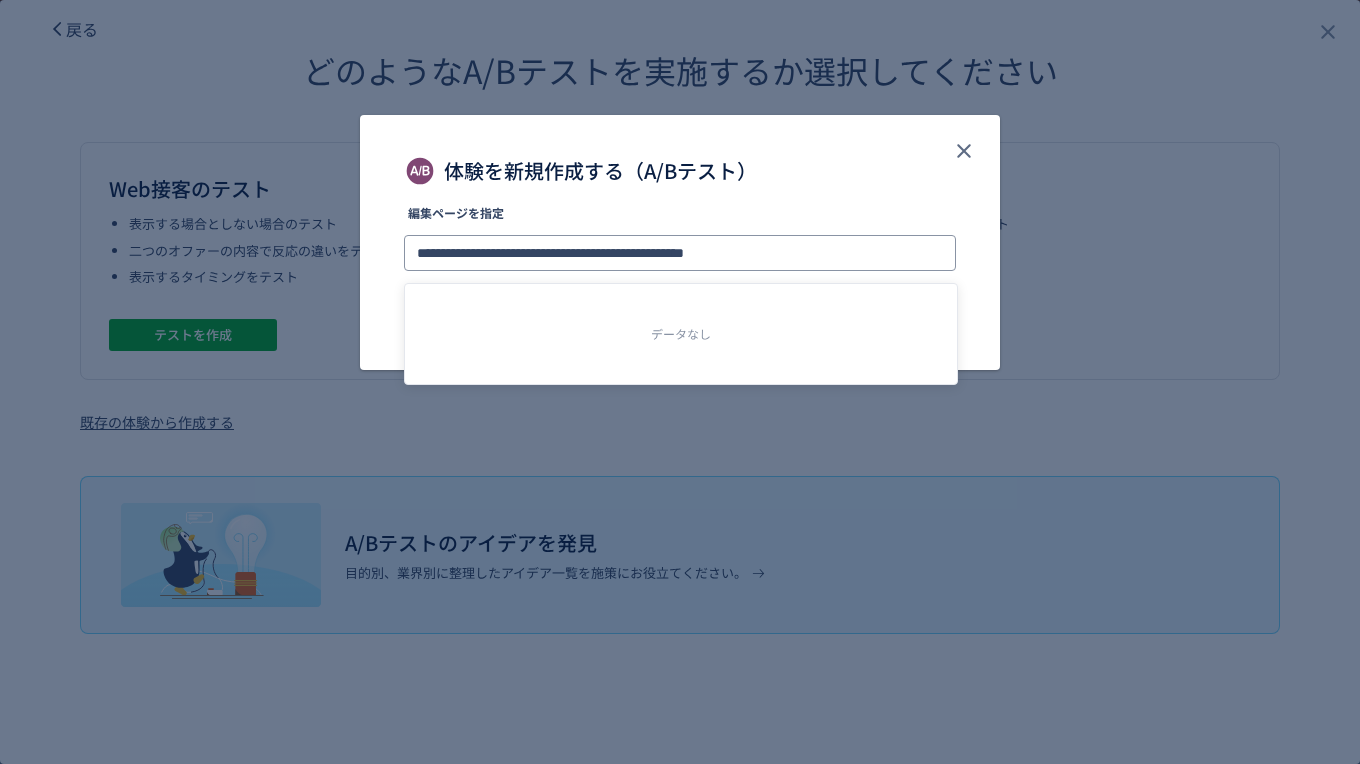 type on "**********" 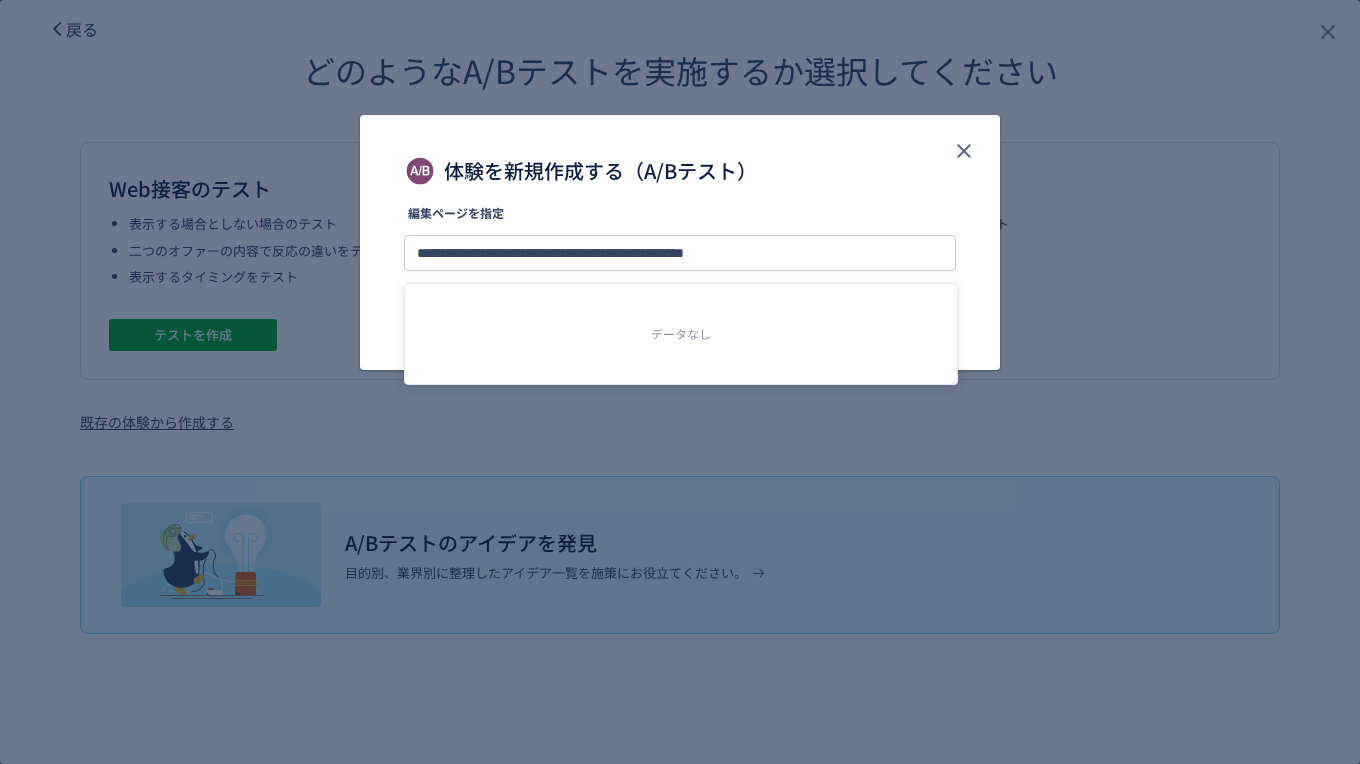 click on "体験を新規作成する（A/Bテスト）" at bounding box center (680, 161) 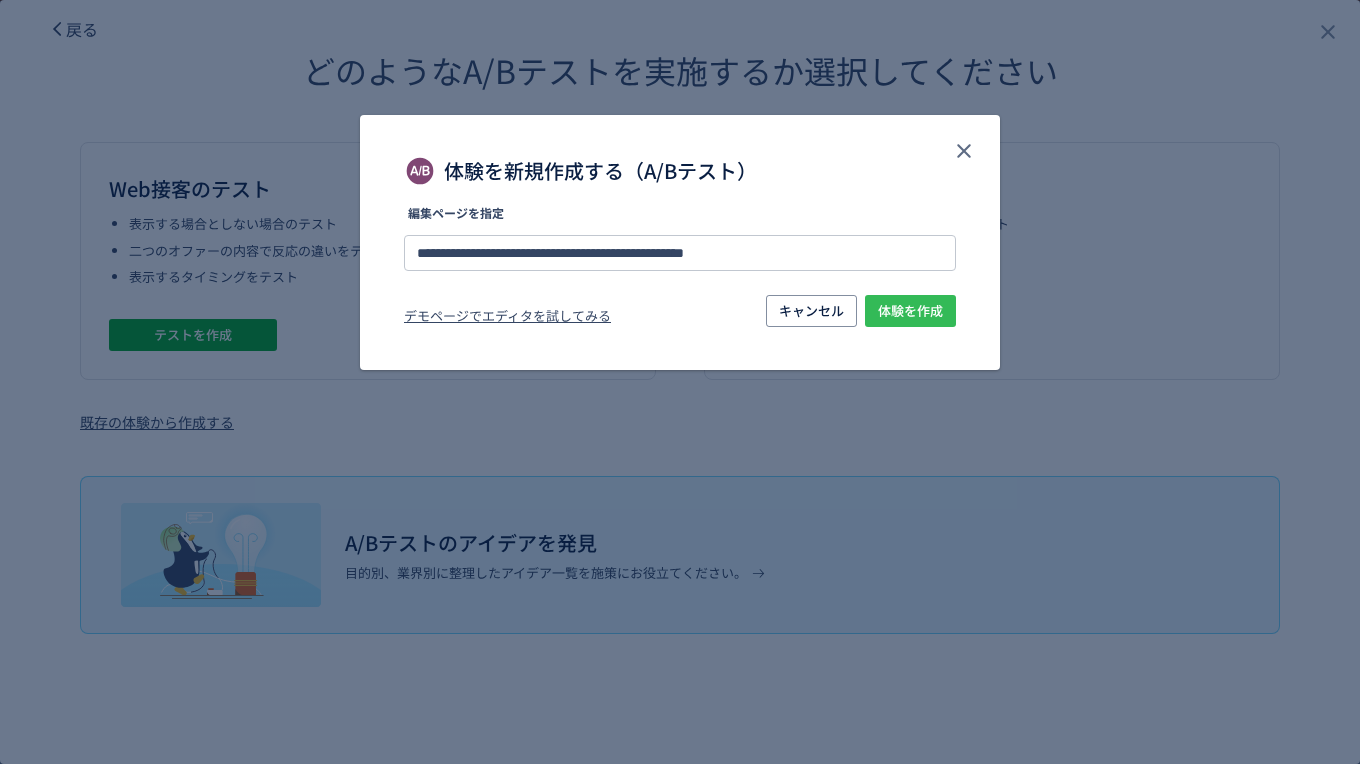 click on "体験を作成" at bounding box center (910, 311) 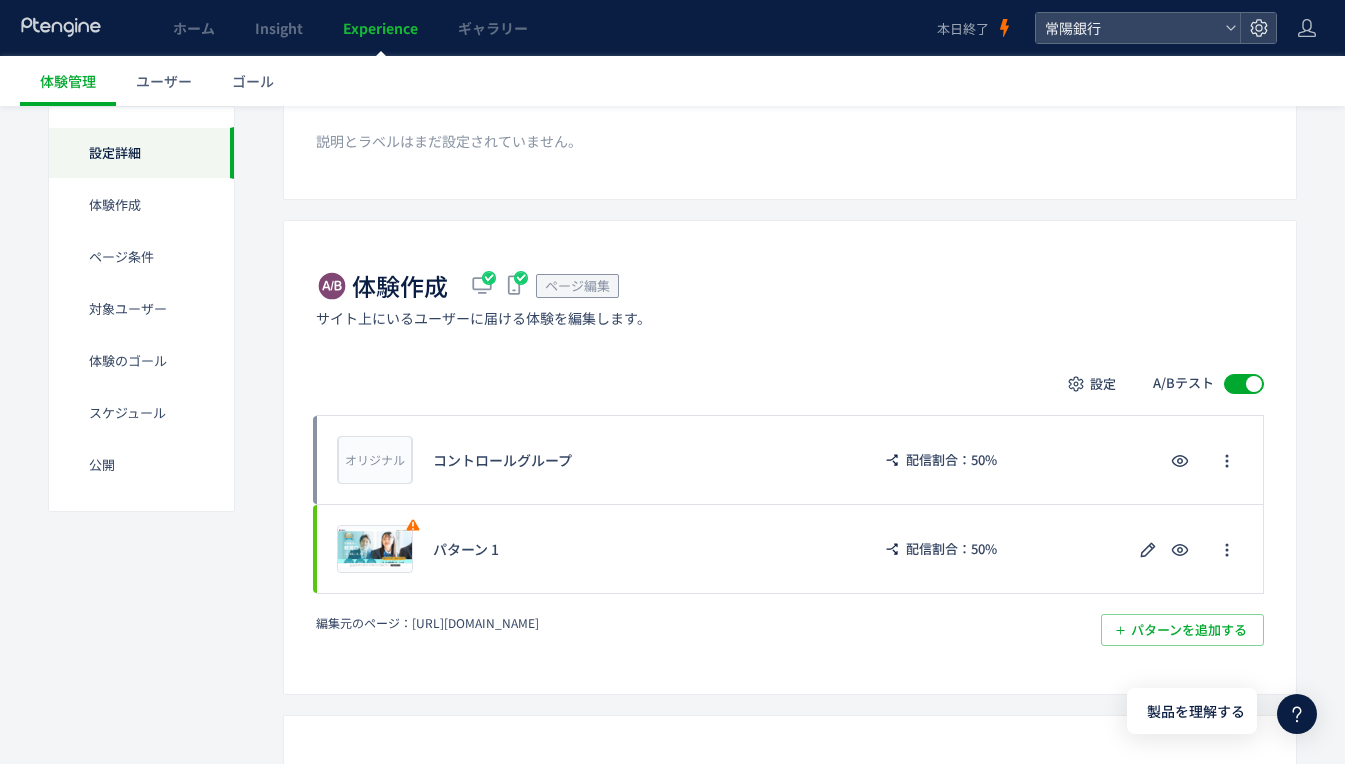 scroll, scrollTop: 0, scrollLeft: 0, axis: both 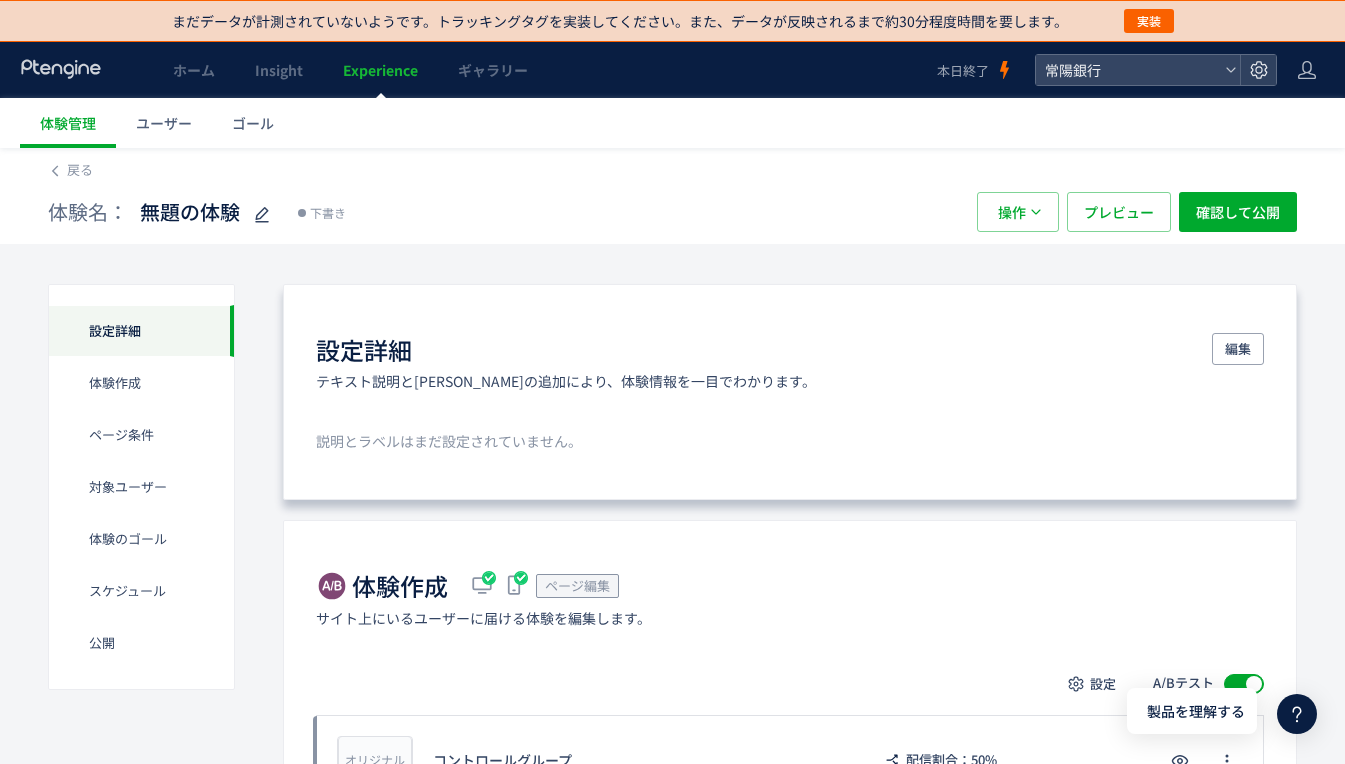 click on "設定詳細  テキスト説明と[PERSON_NAME]の追加により、体験情報を一目でわかります。 編集 説明とラベルはまだ設定されていません。" at bounding box center (790, 392) 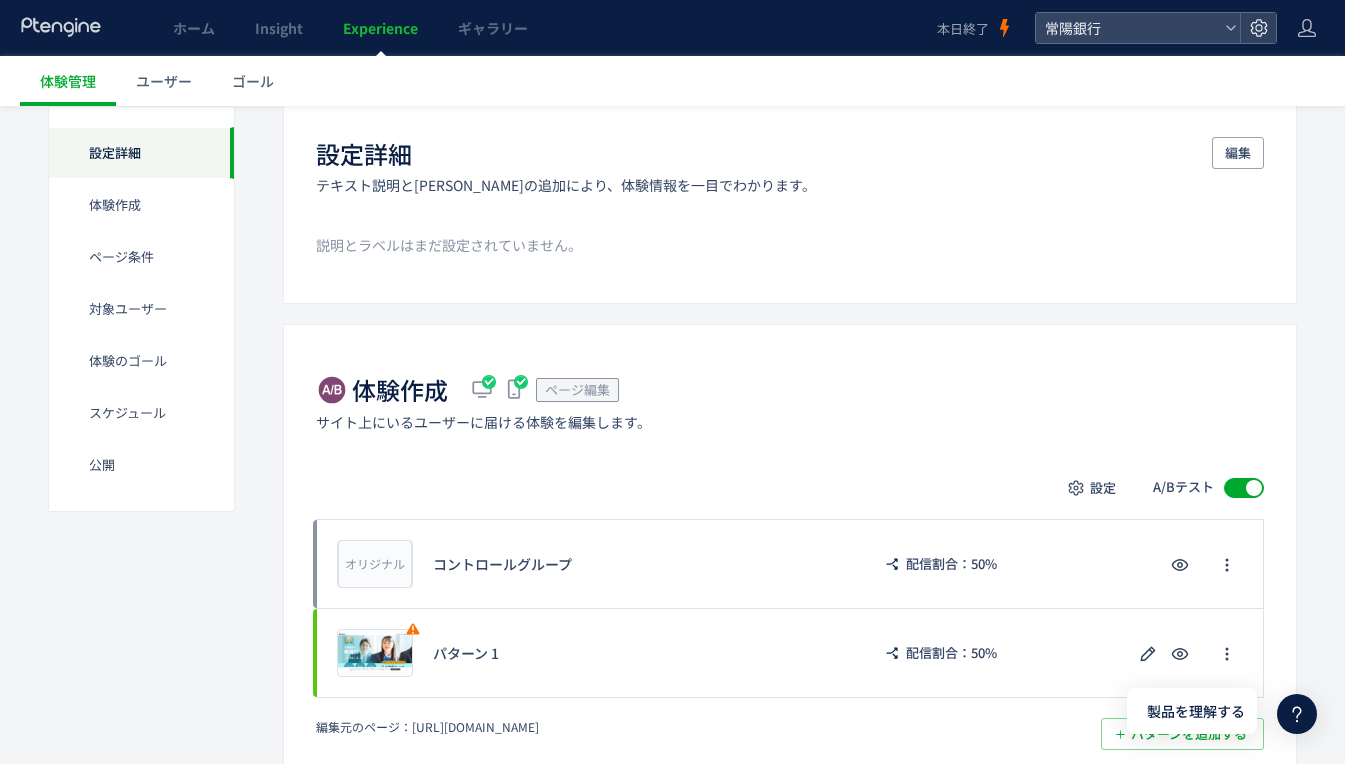 scroll, scrollTop: 200, scrollLeft: 0, axis: vertical 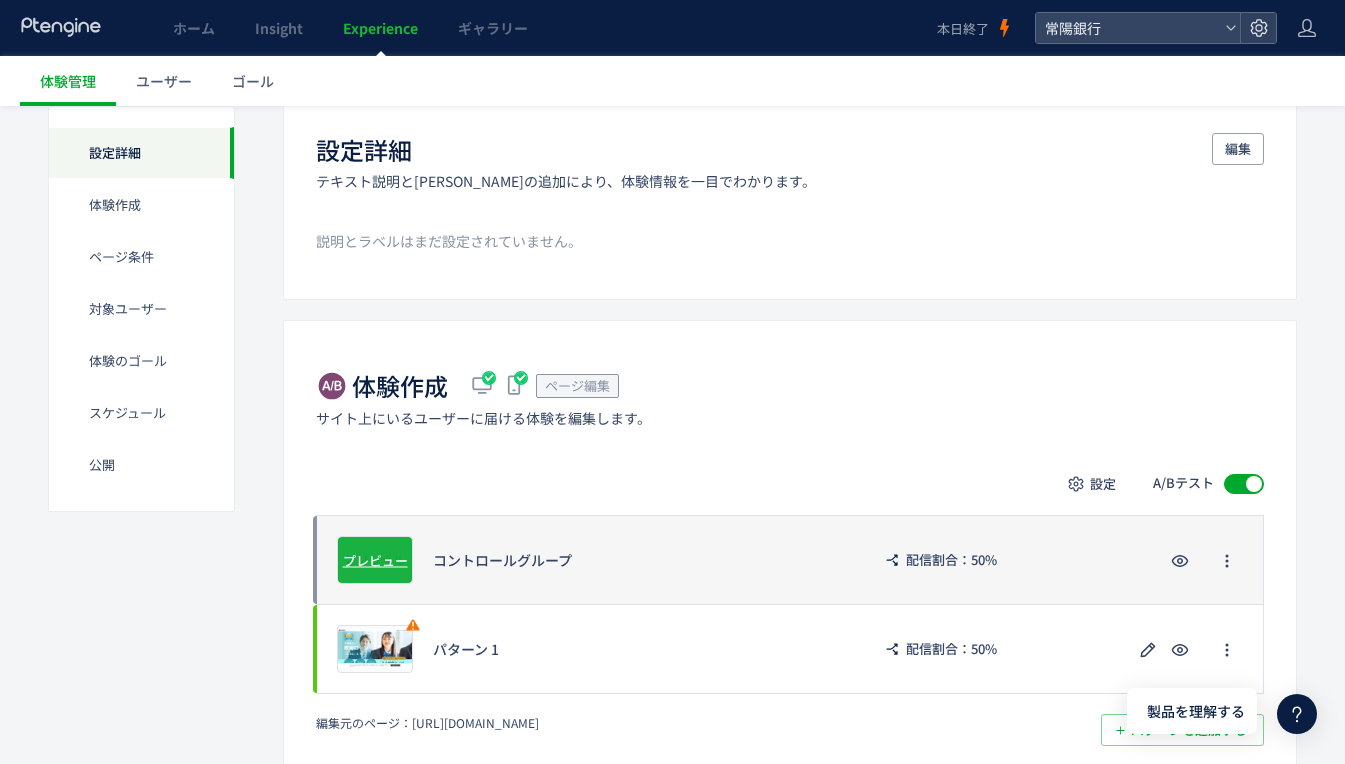 click on "プレビュー" at bounding box center [375, 559] 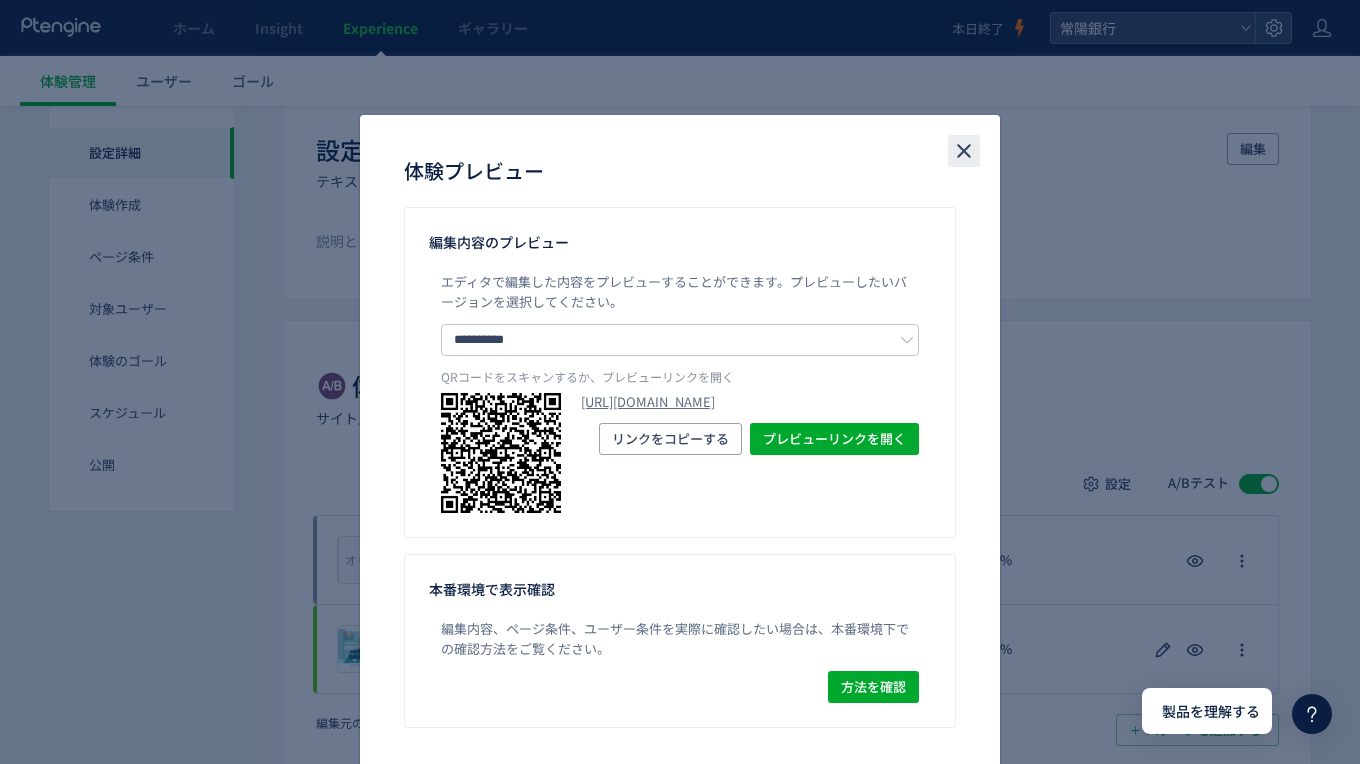 click 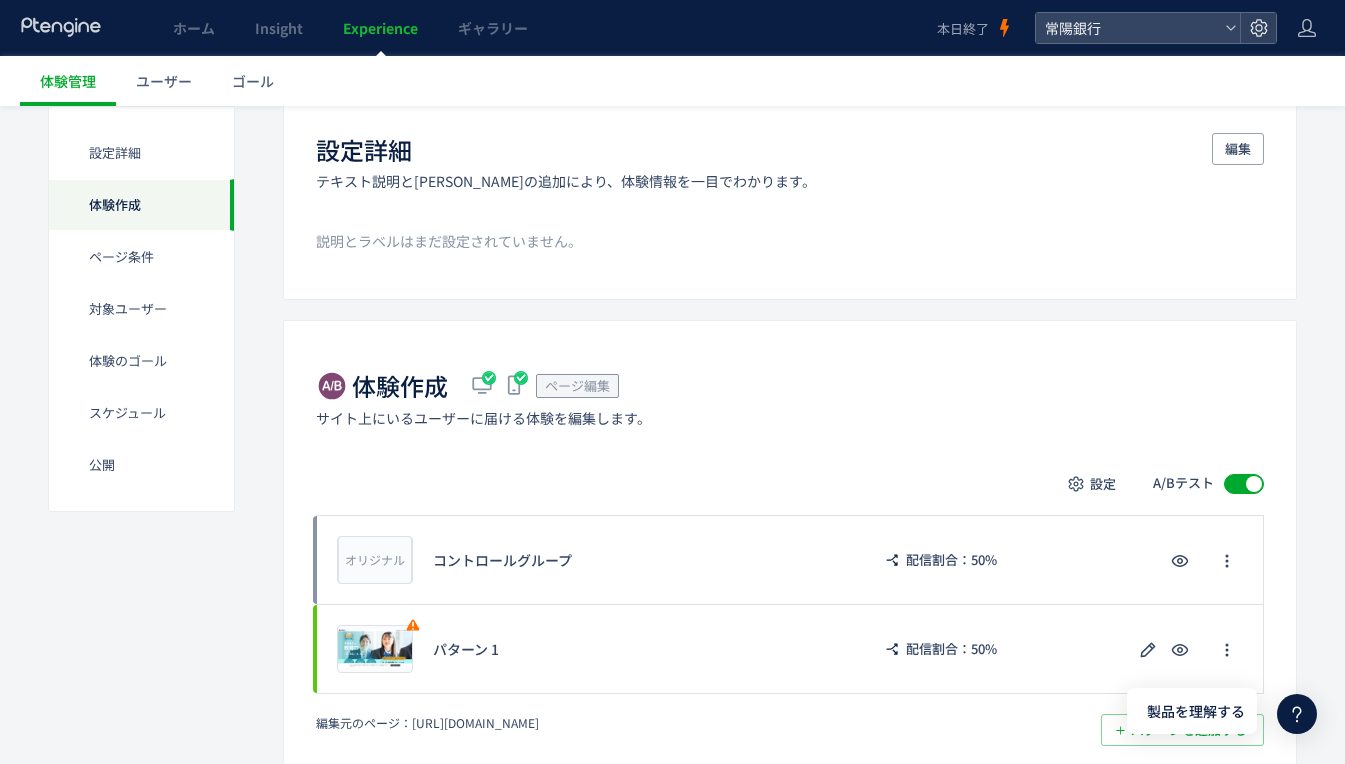 scroll, scrollTop: 500, scrollLeft: 0, axis: vertical 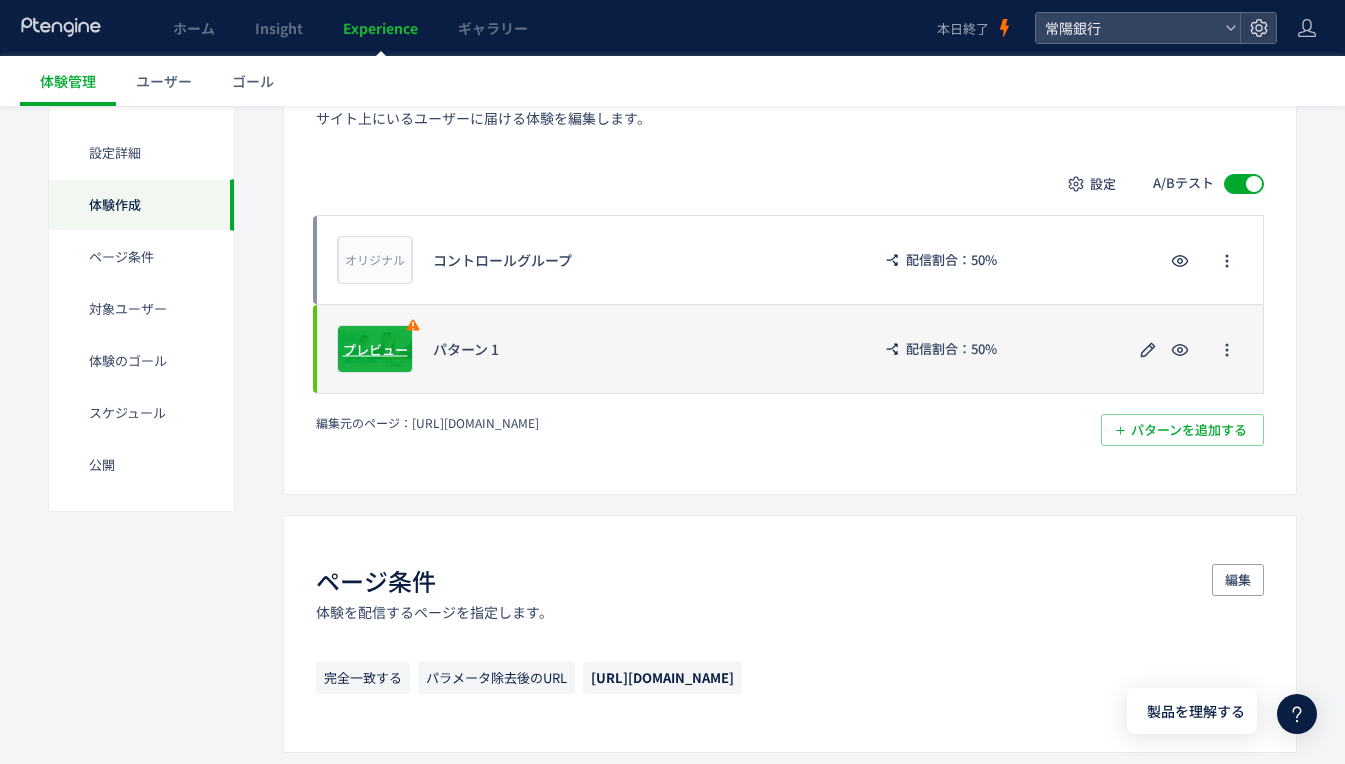 click on "プレビュー" at bounding box center [375, 348] 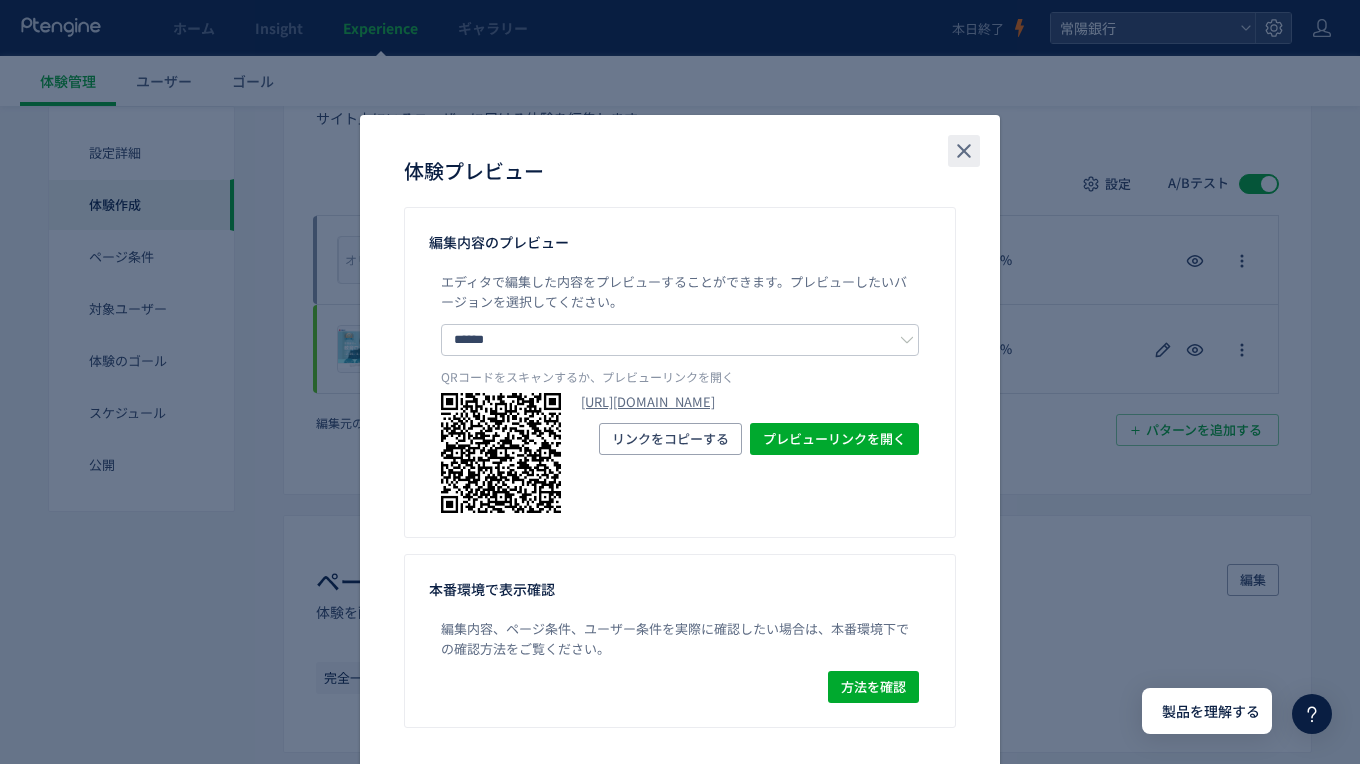 click 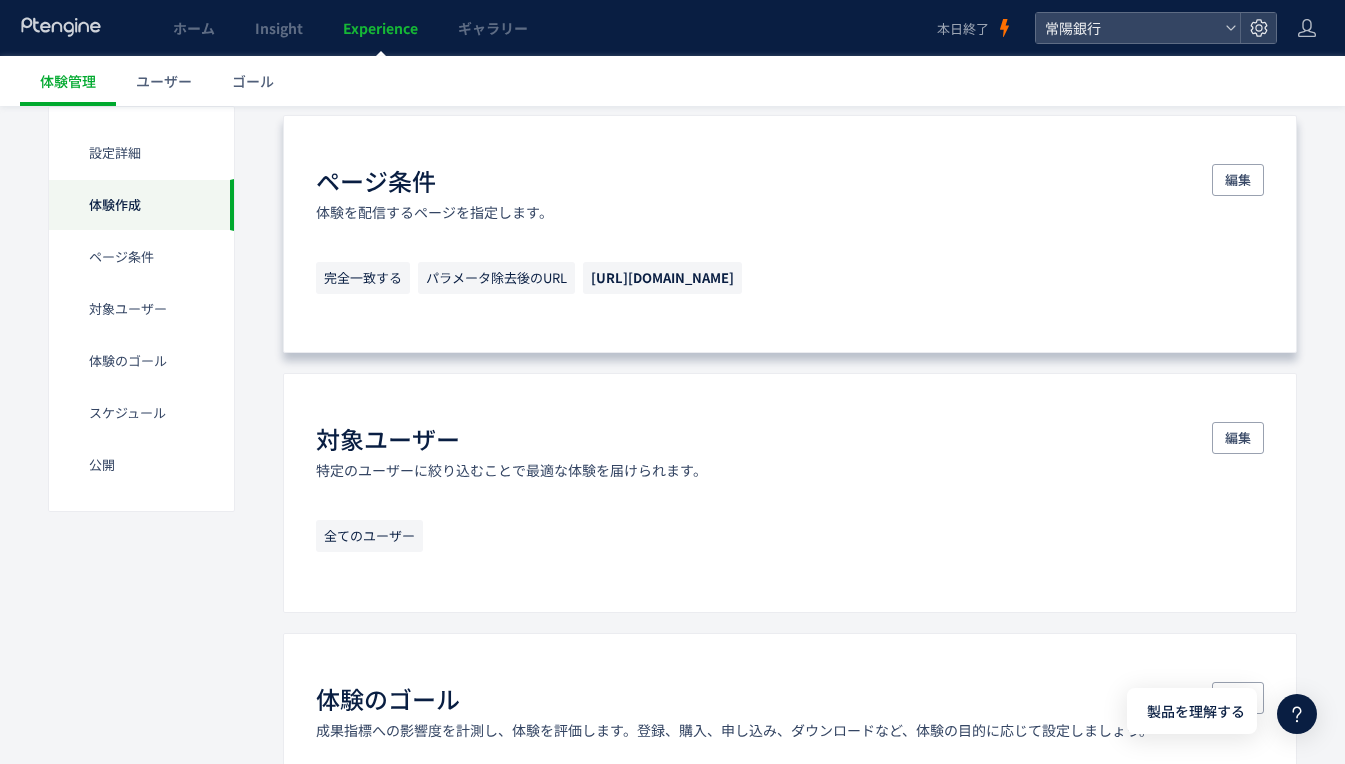 scroll, scrollTop: 400, scrollLeft: 0, axis: vertical 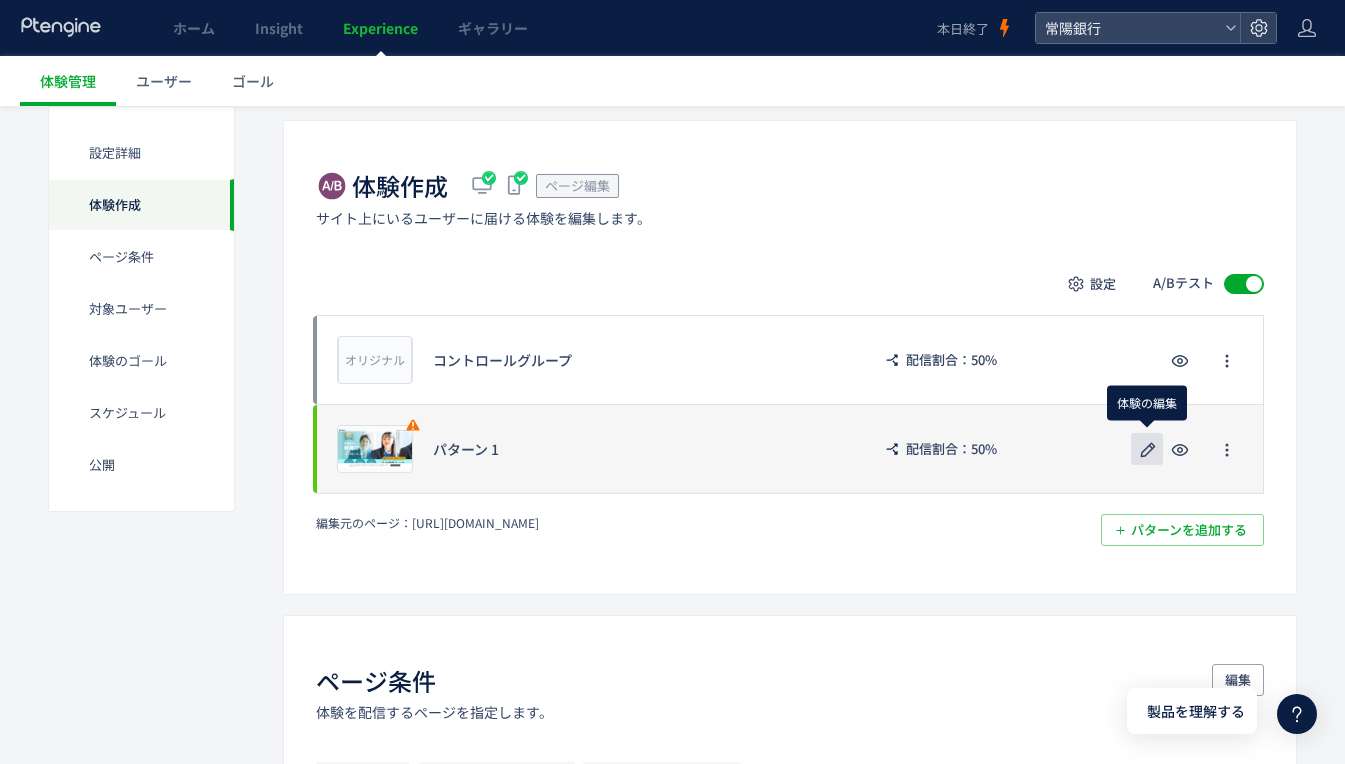click 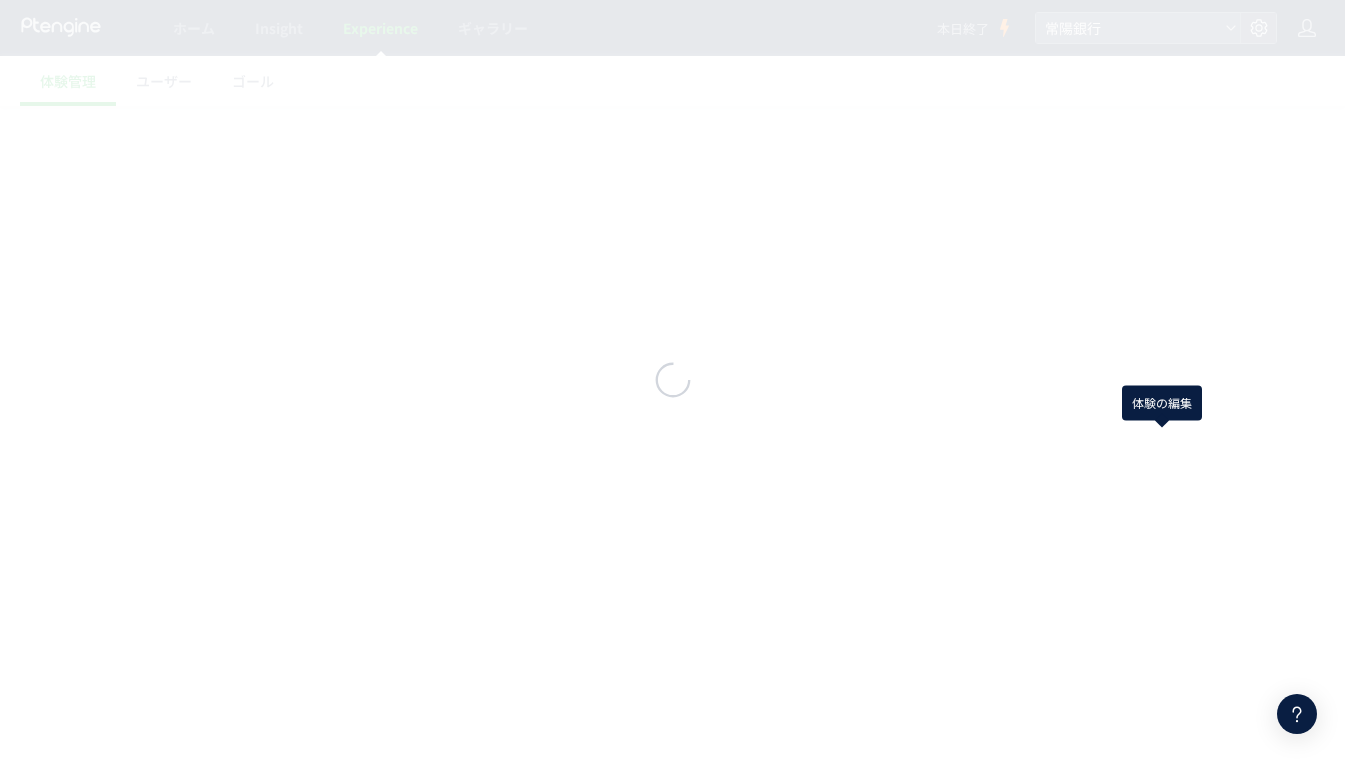 scroll, scrollTop: 0, scrollLeft: 0, axis: both 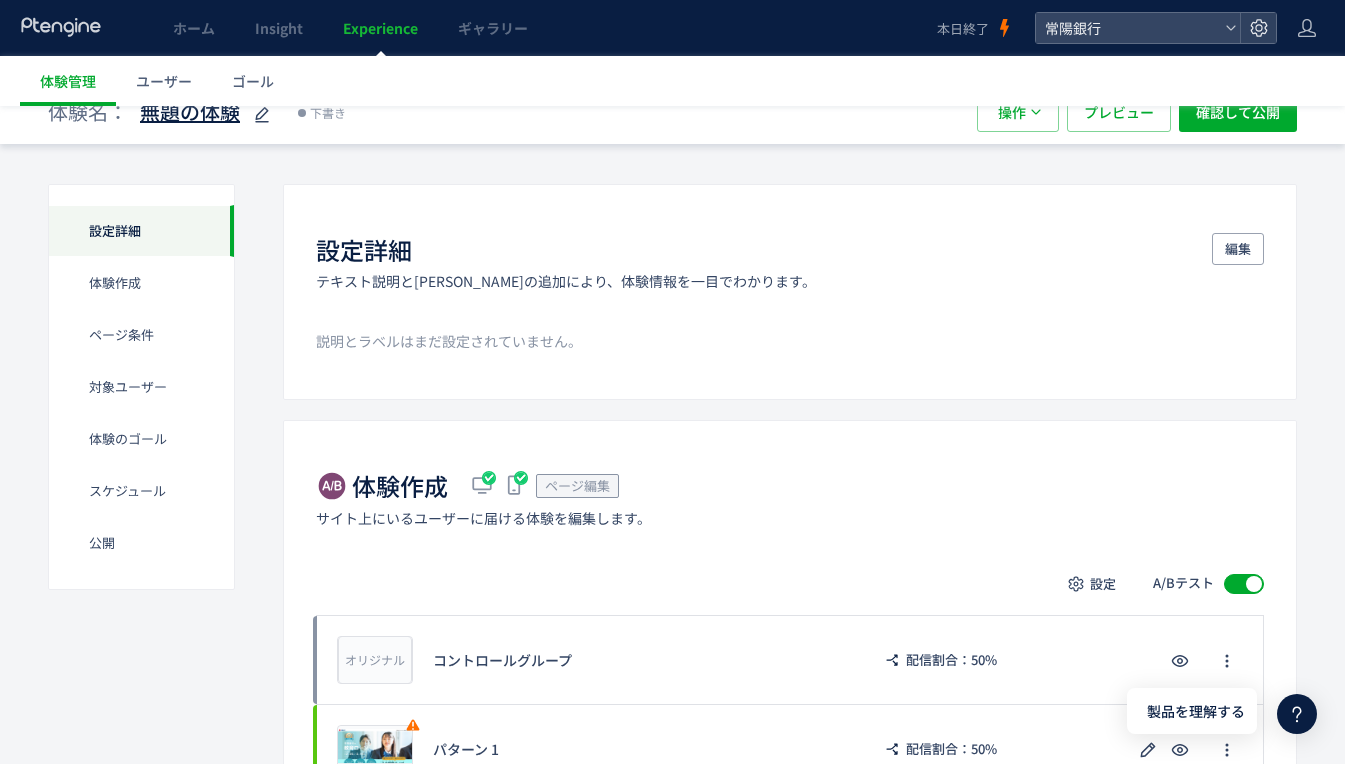 click 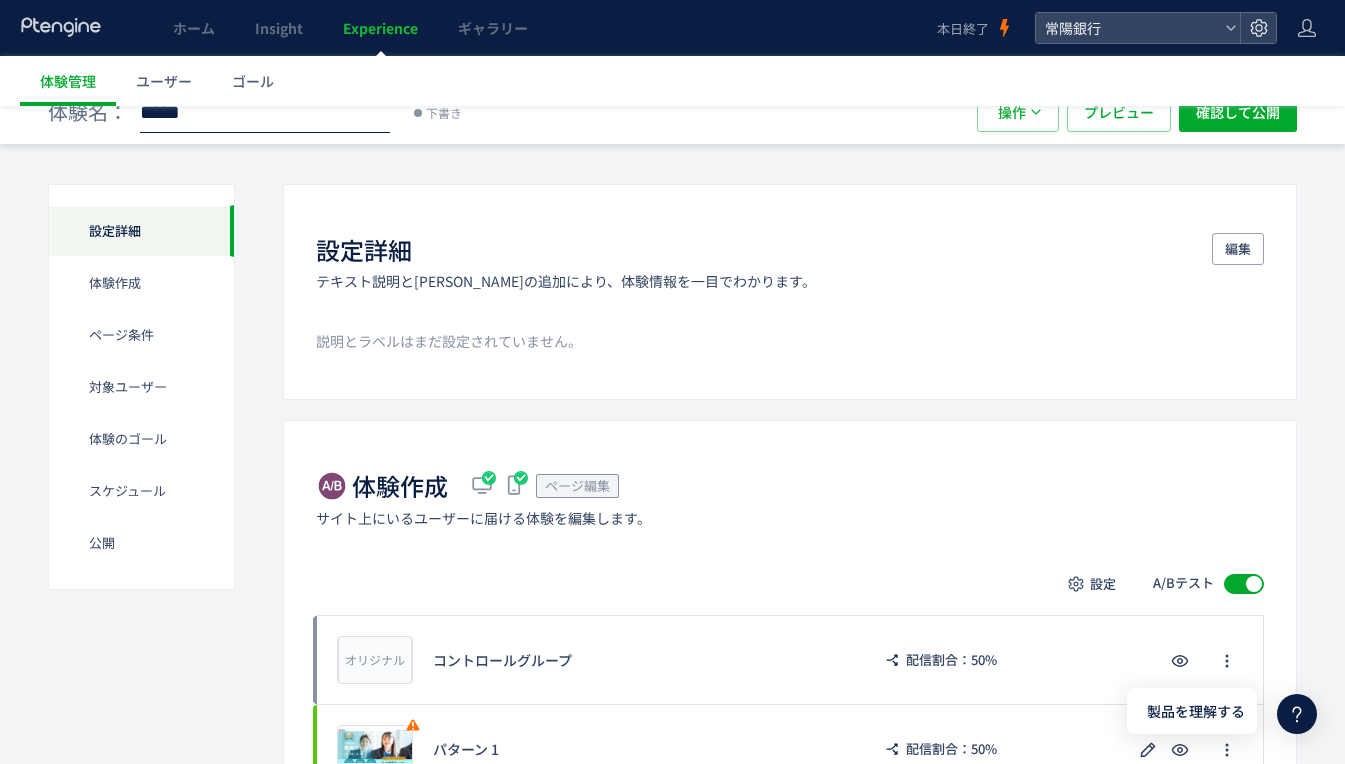 click on "*****" 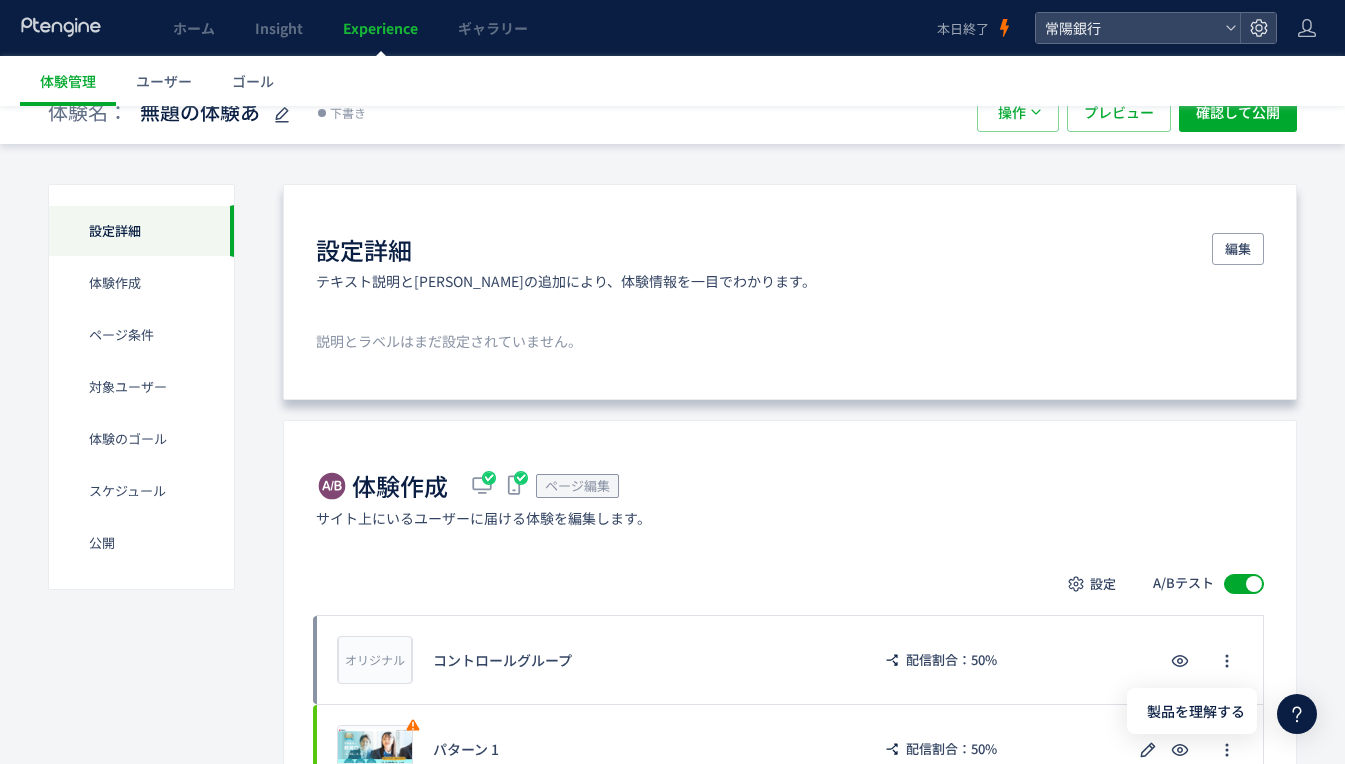 click on "設定詳細  テキスト説明と[PERSON_NAME]の追加により、体験情報を一目でわかります。 編集 説明とラベルはまだ設定されていません。" at bounding box center [790, 292] 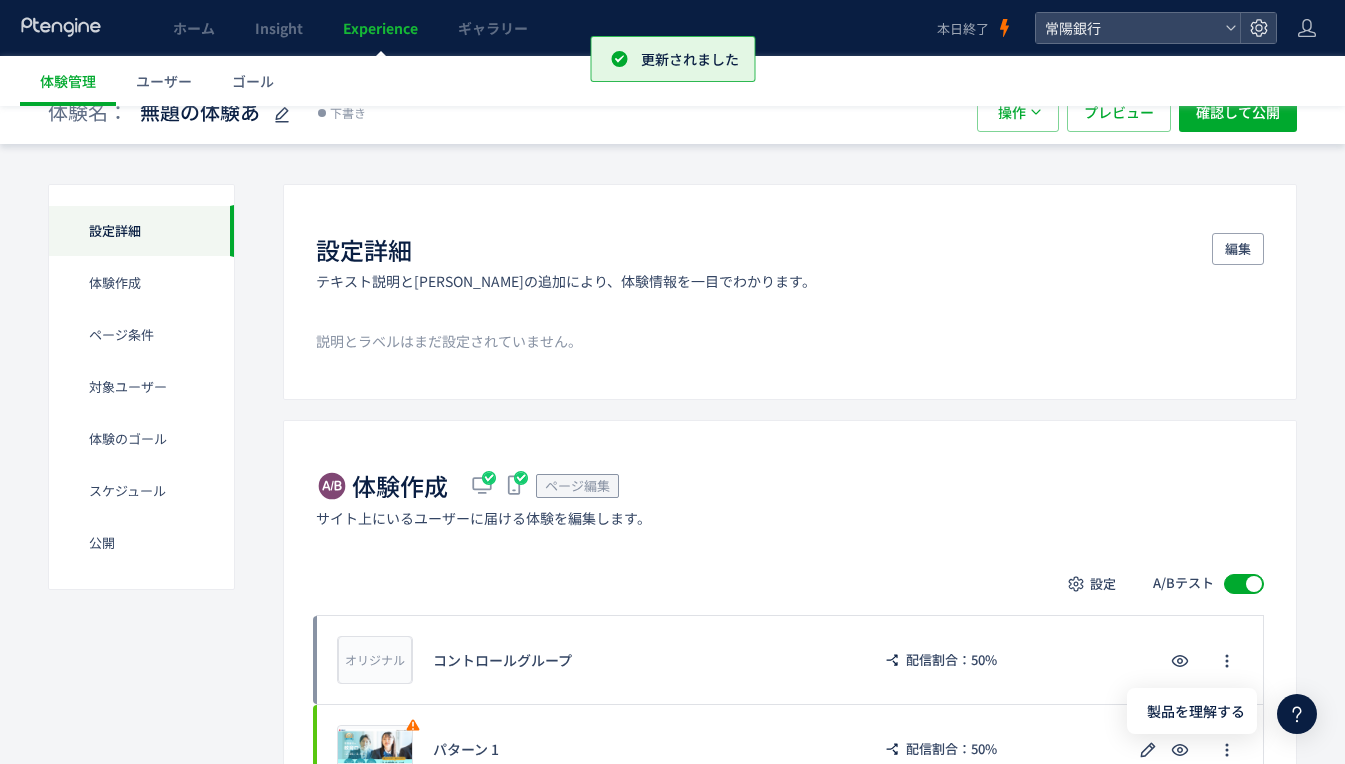 click on "Experience" at bounding box center (380, 28) 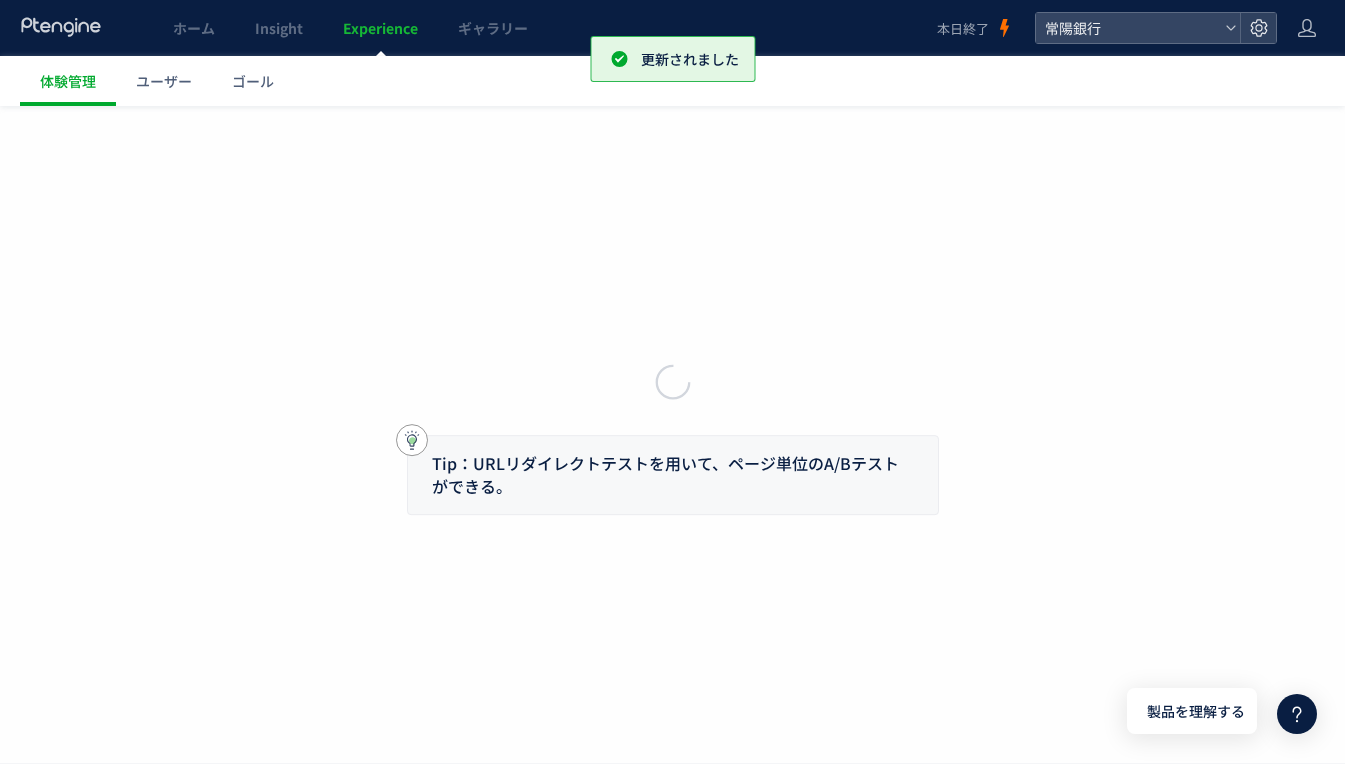 scroll, scrollTop: 0, scrollLeft: 0, axis: both 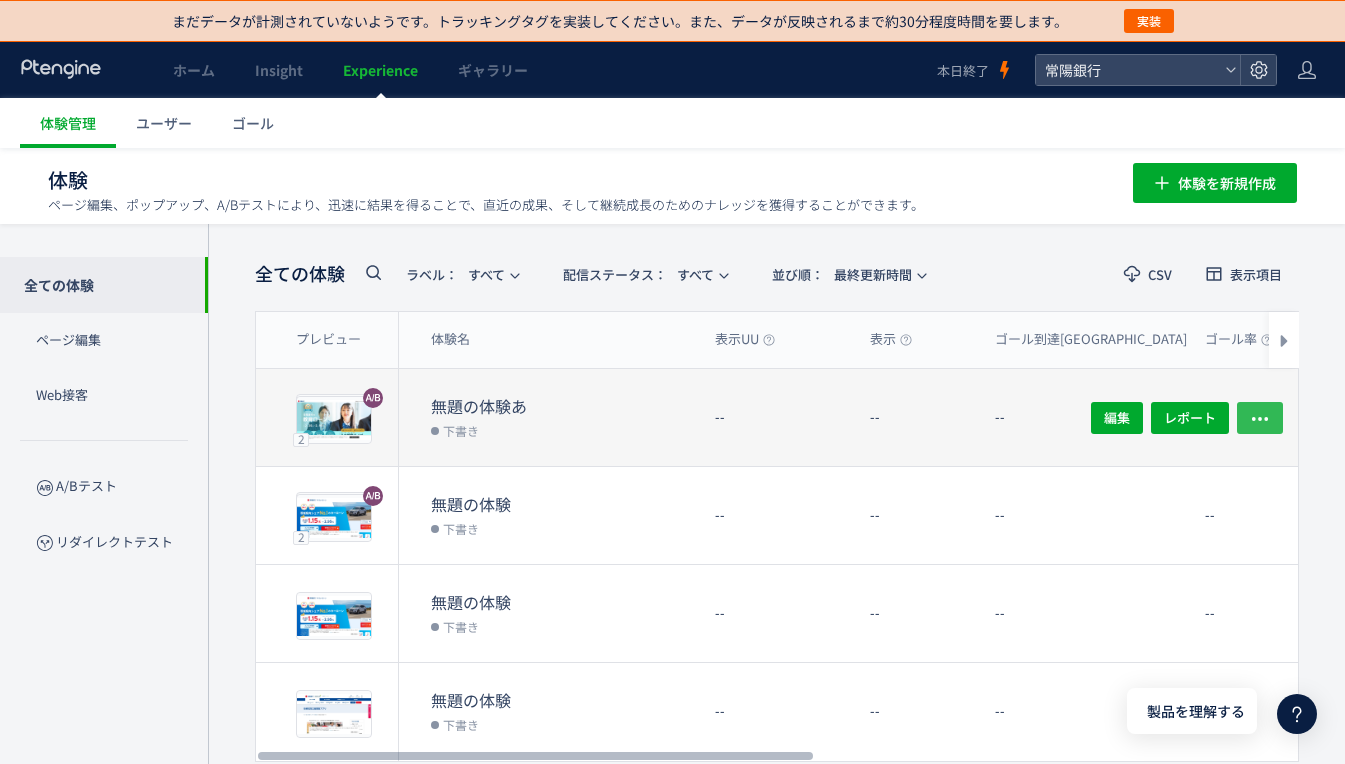 click 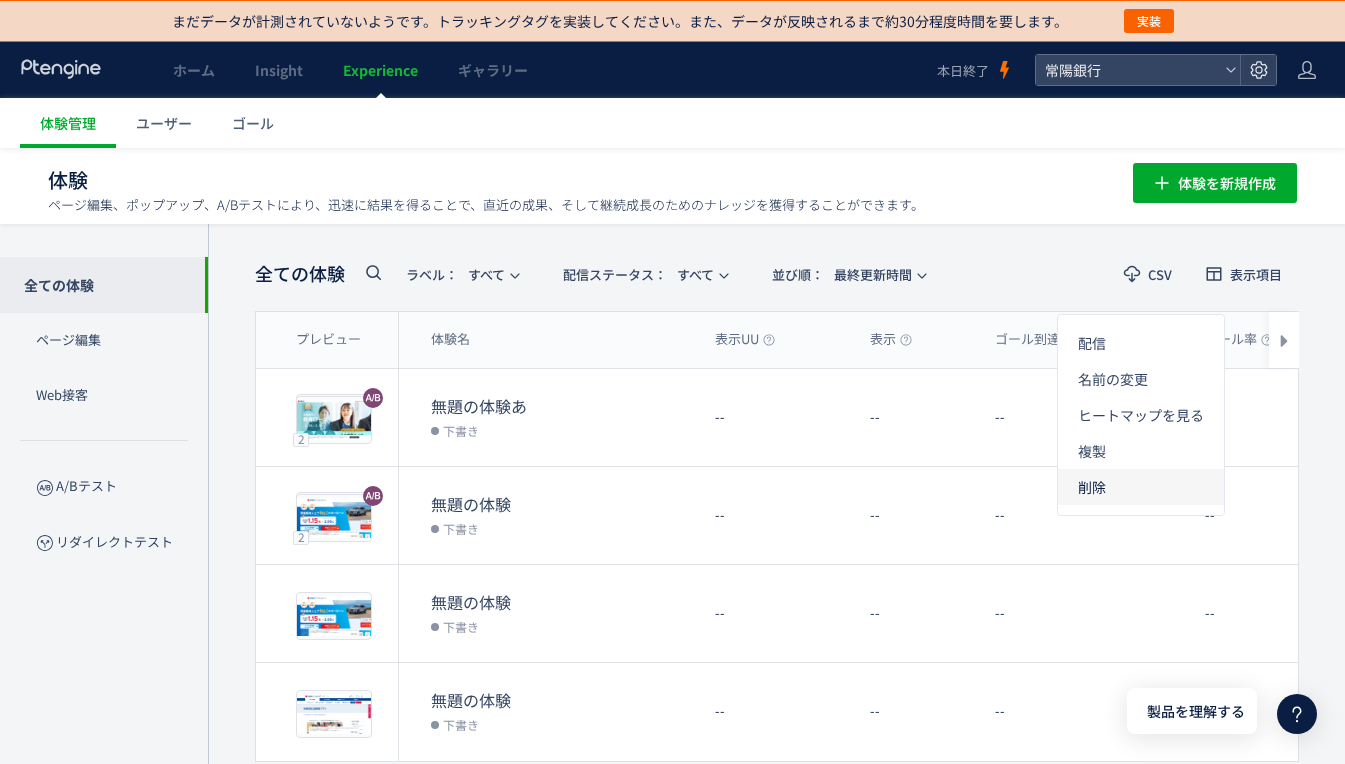 click on "削除" 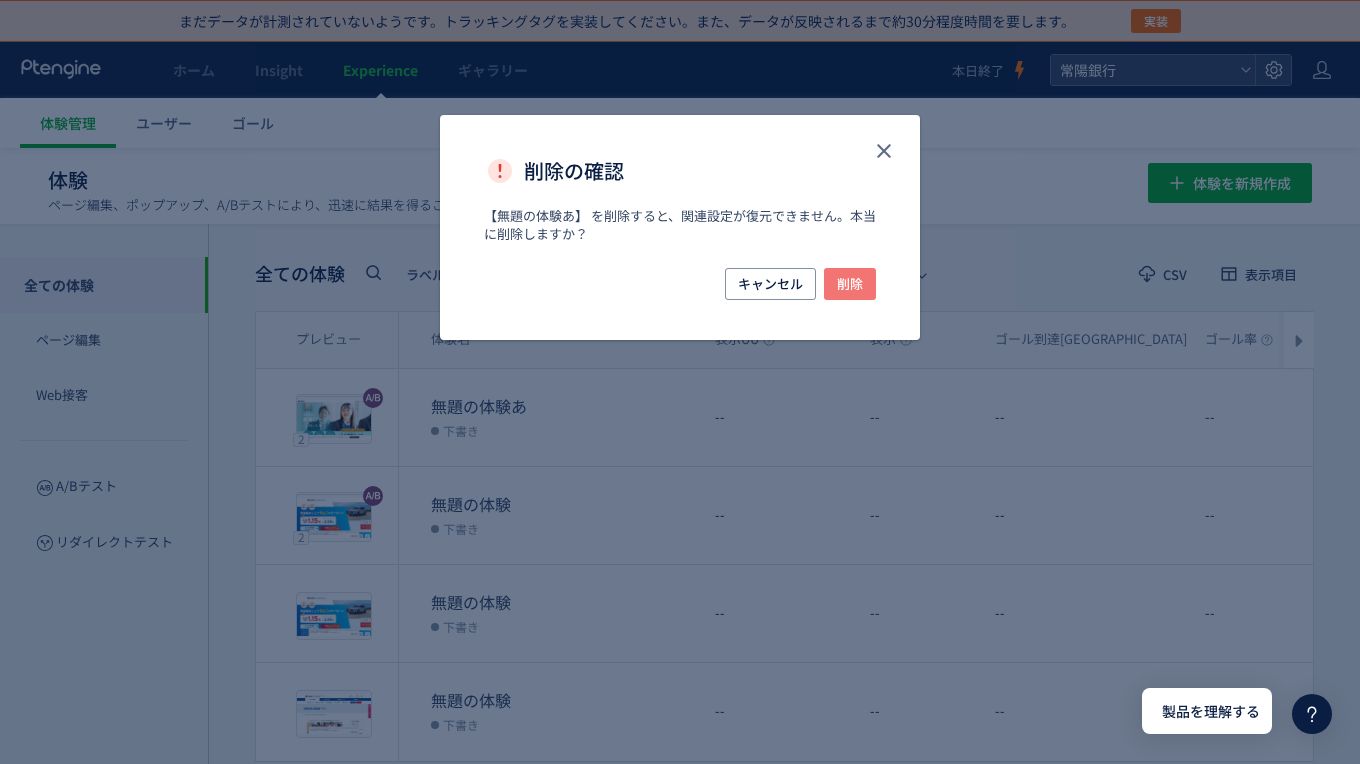 click on "削除" at bounding box center (850, 284) 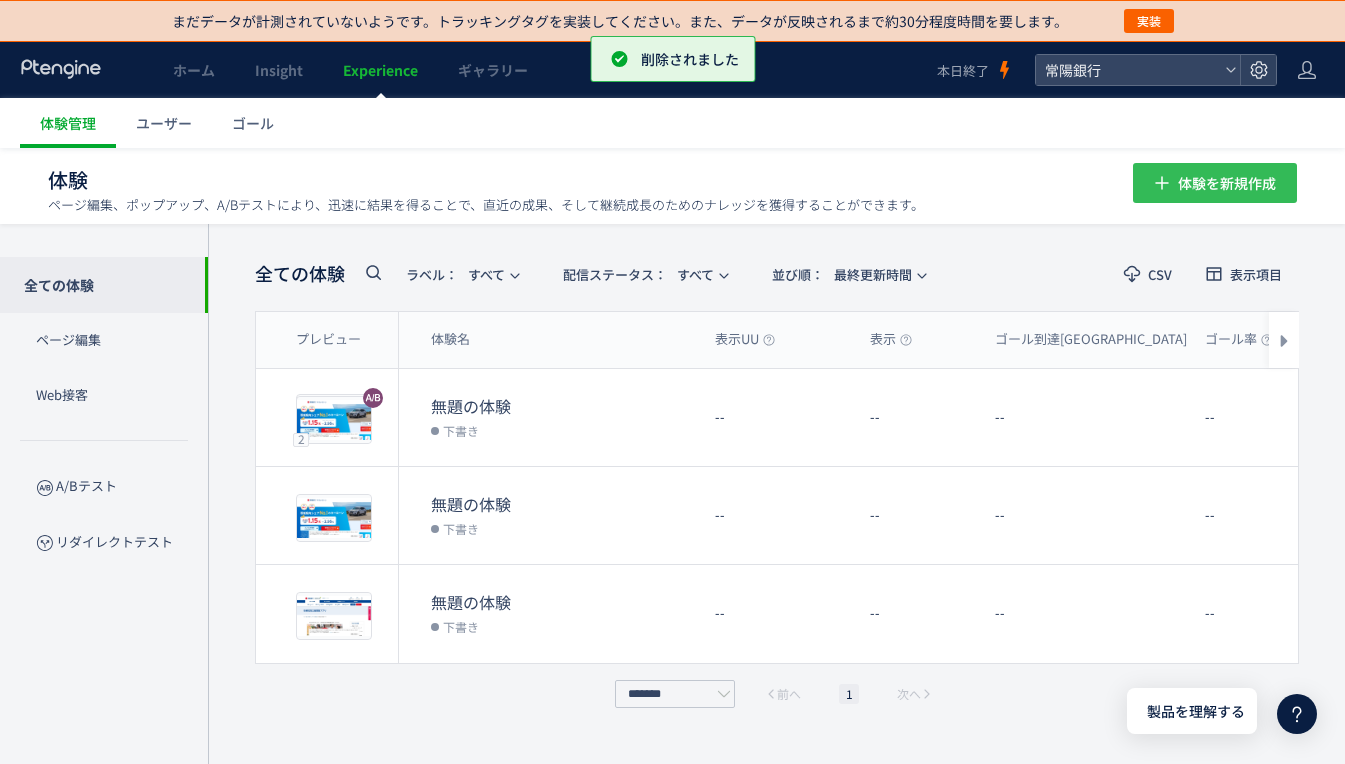 click on "体験を新規作成" at bounding box center [1227, 183] 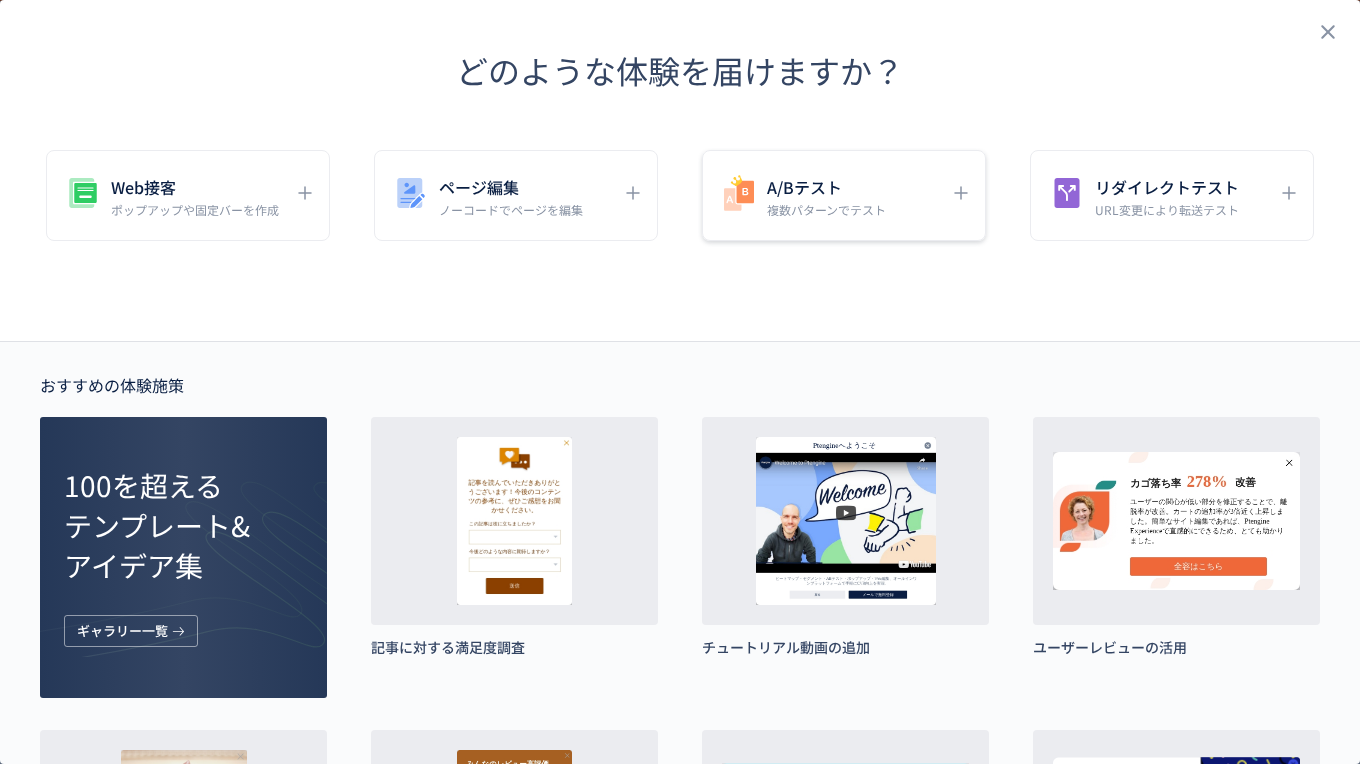 click on "複数パターンでテスト" at bounding box center [826, 209] 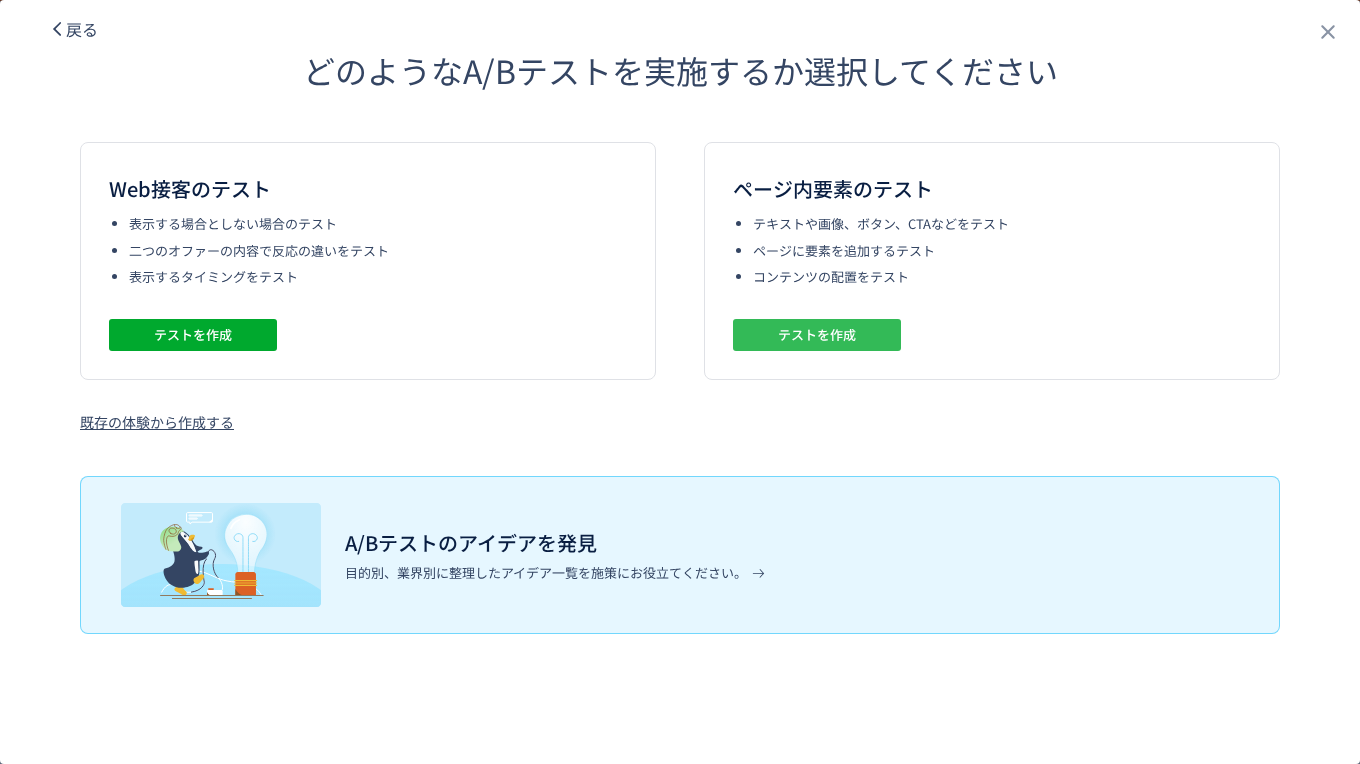 click on "テストを作成" at bounding box center (817, 335) 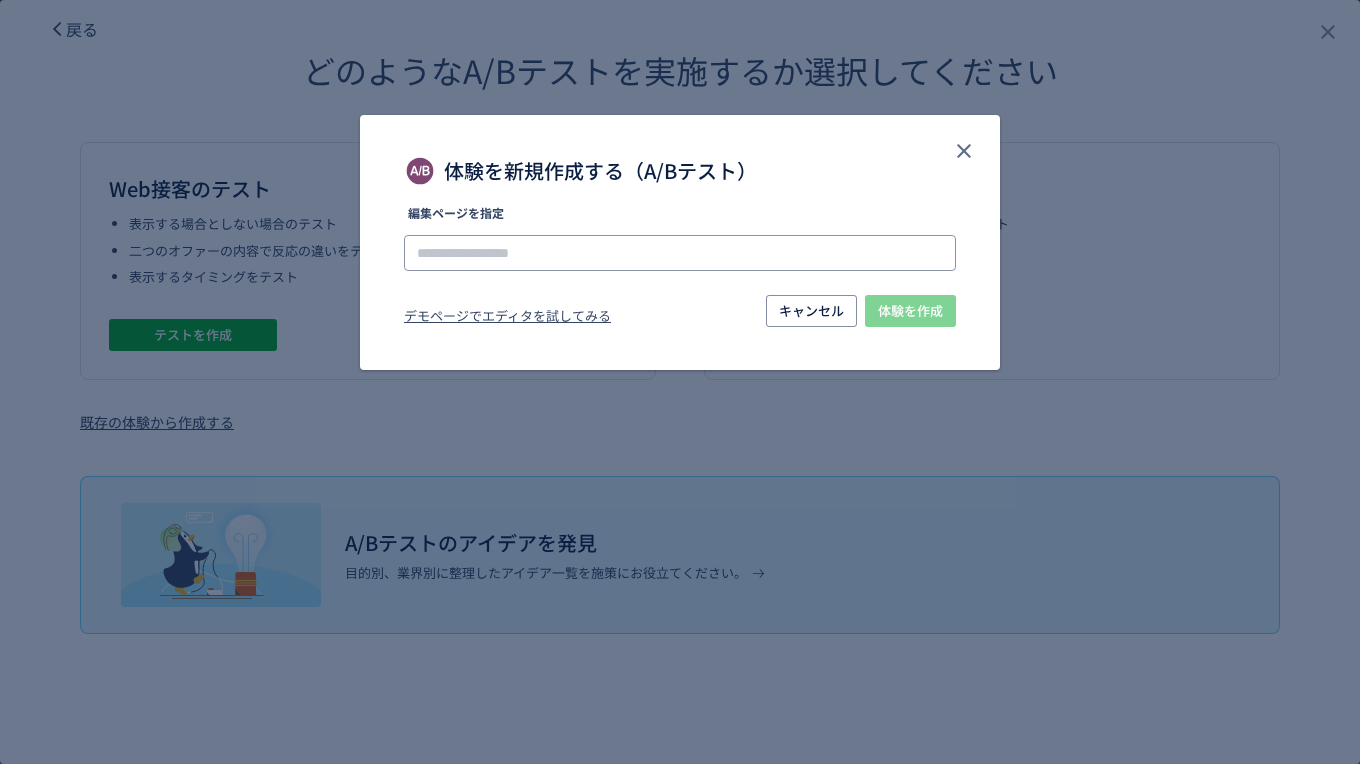 click 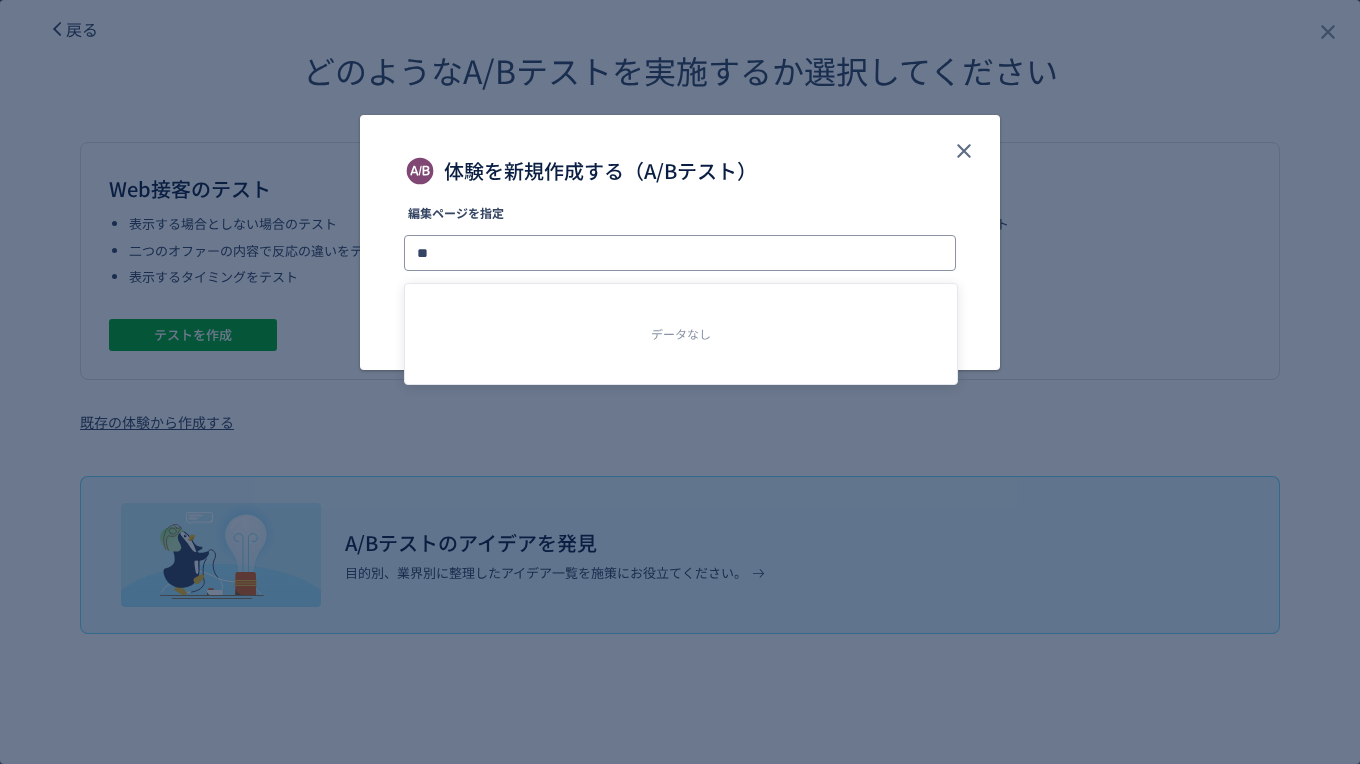 type on "*" 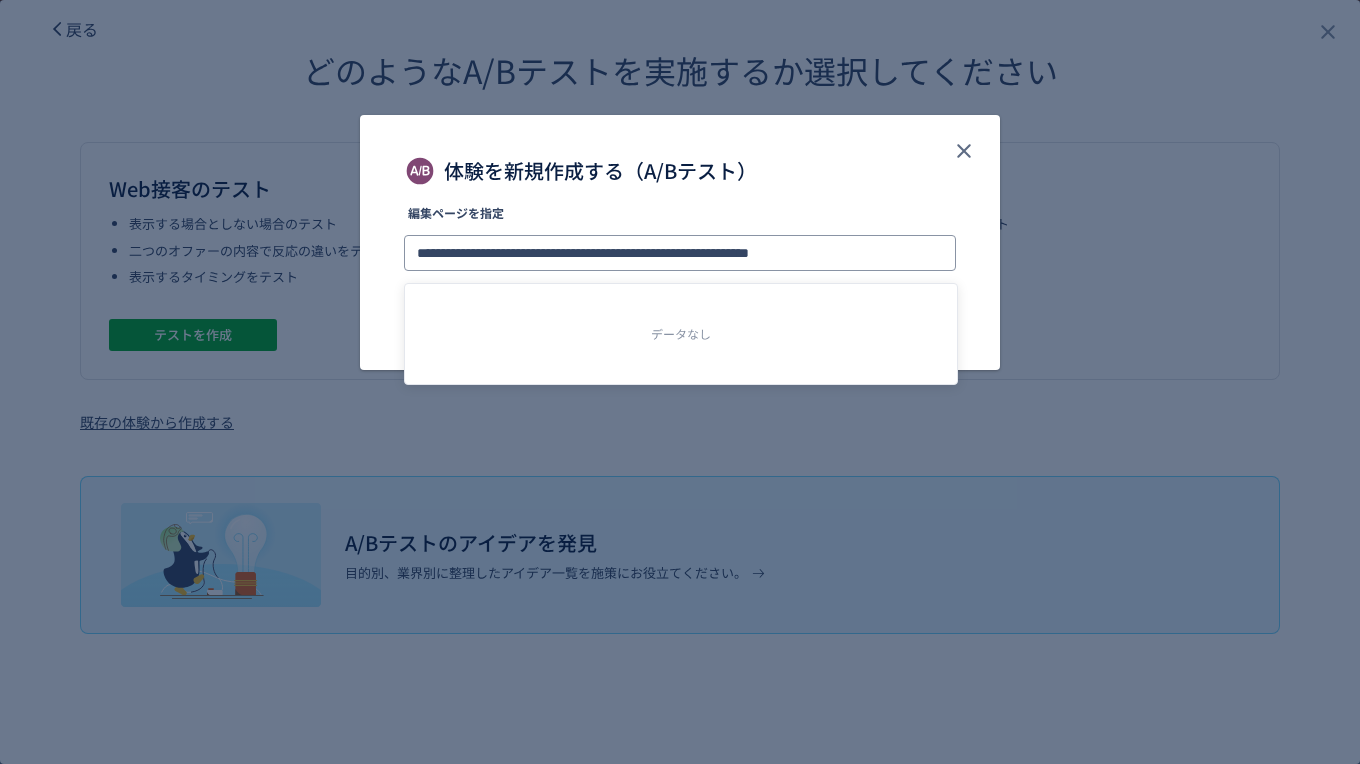type on "**********" 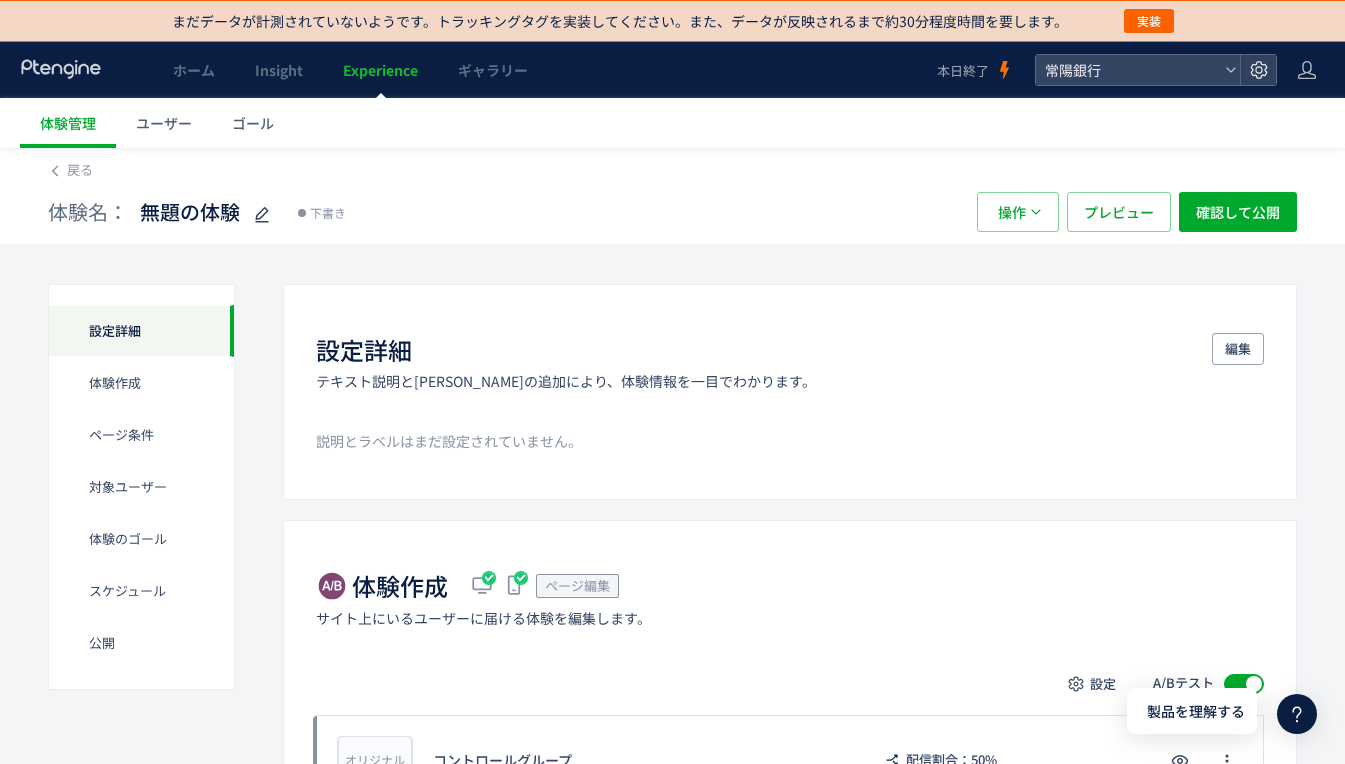 click on "Experience" at bounding box center [380, 70] 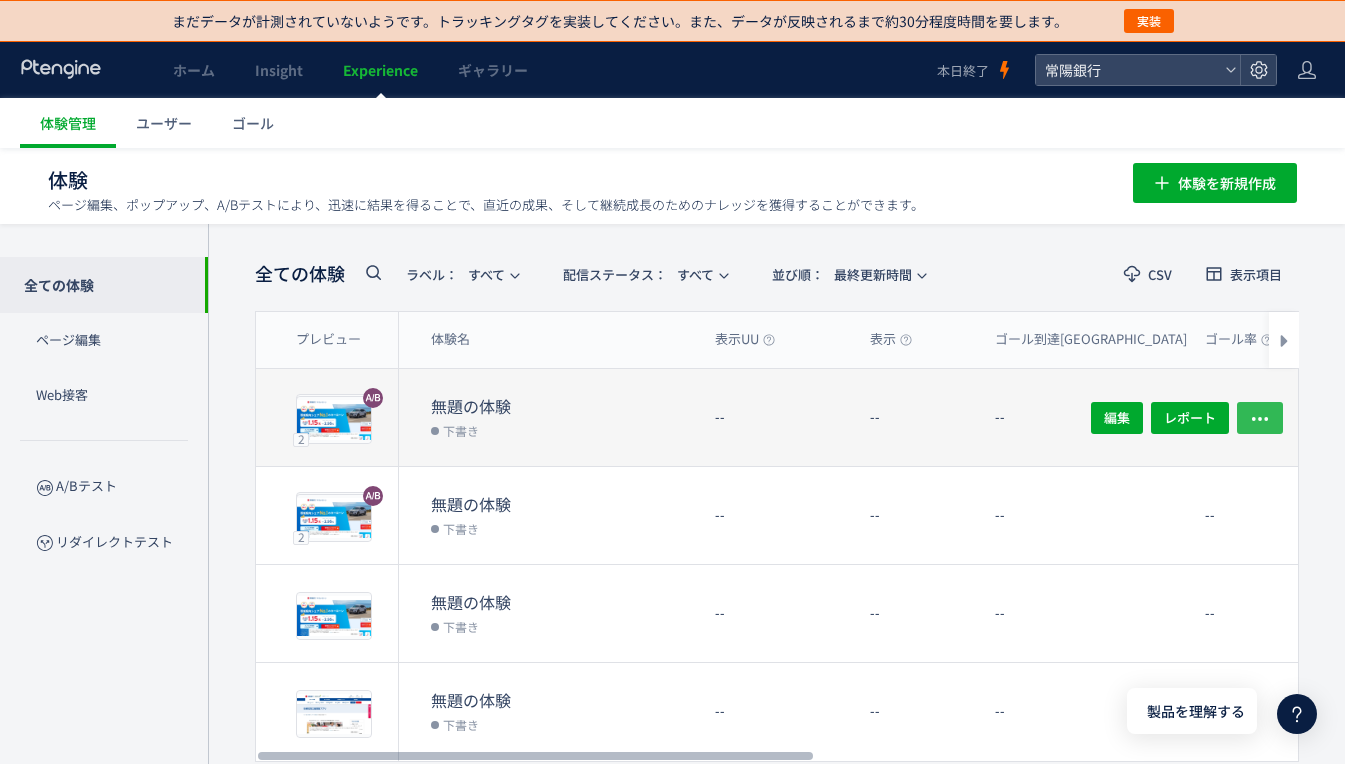 click 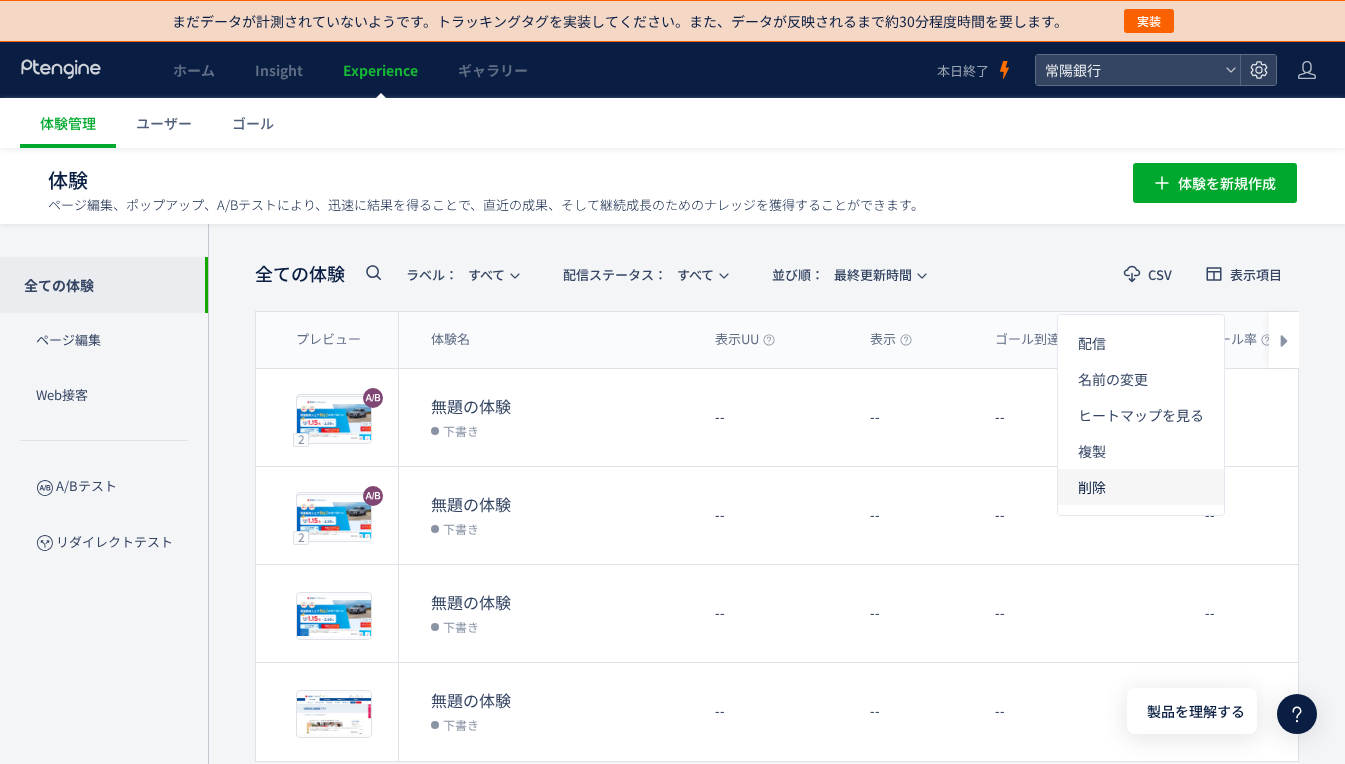 click on "削除" 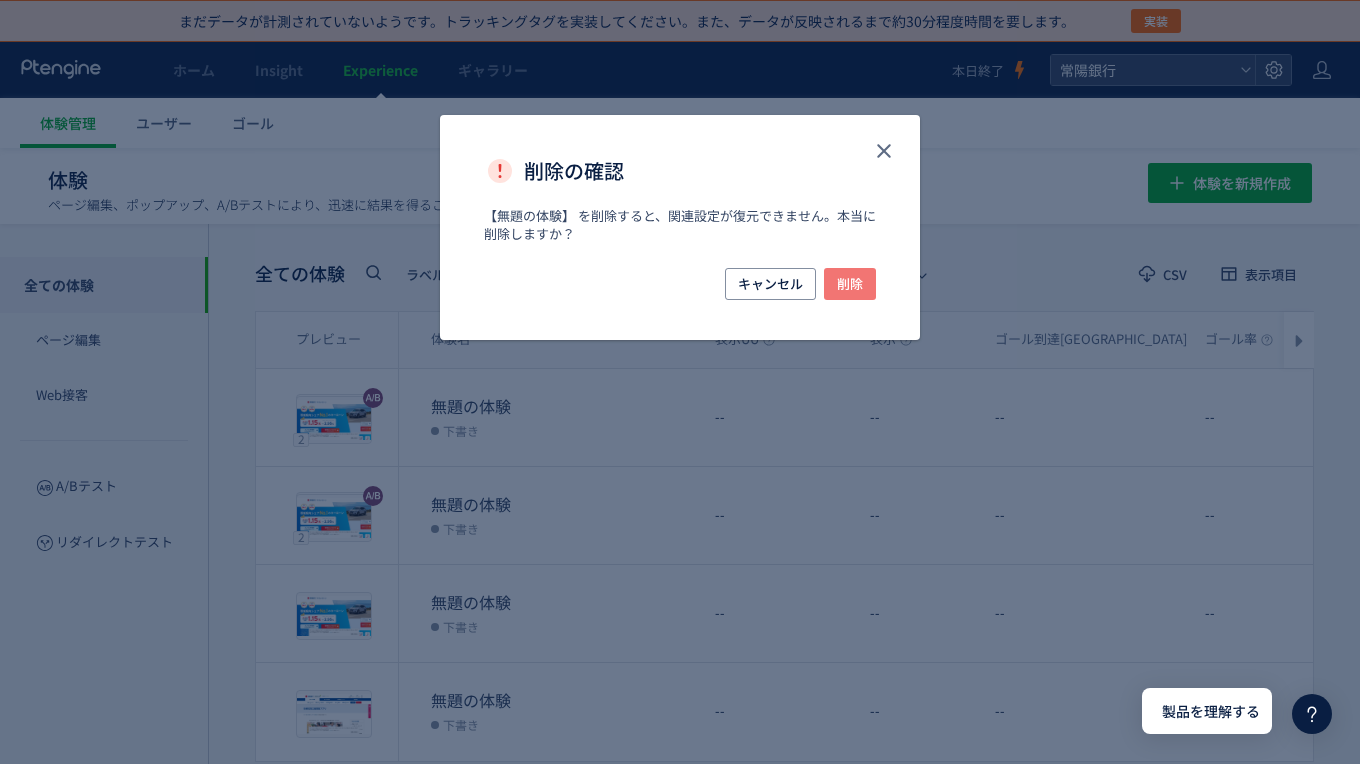 click on "削除" at bounding box center [850, 284] 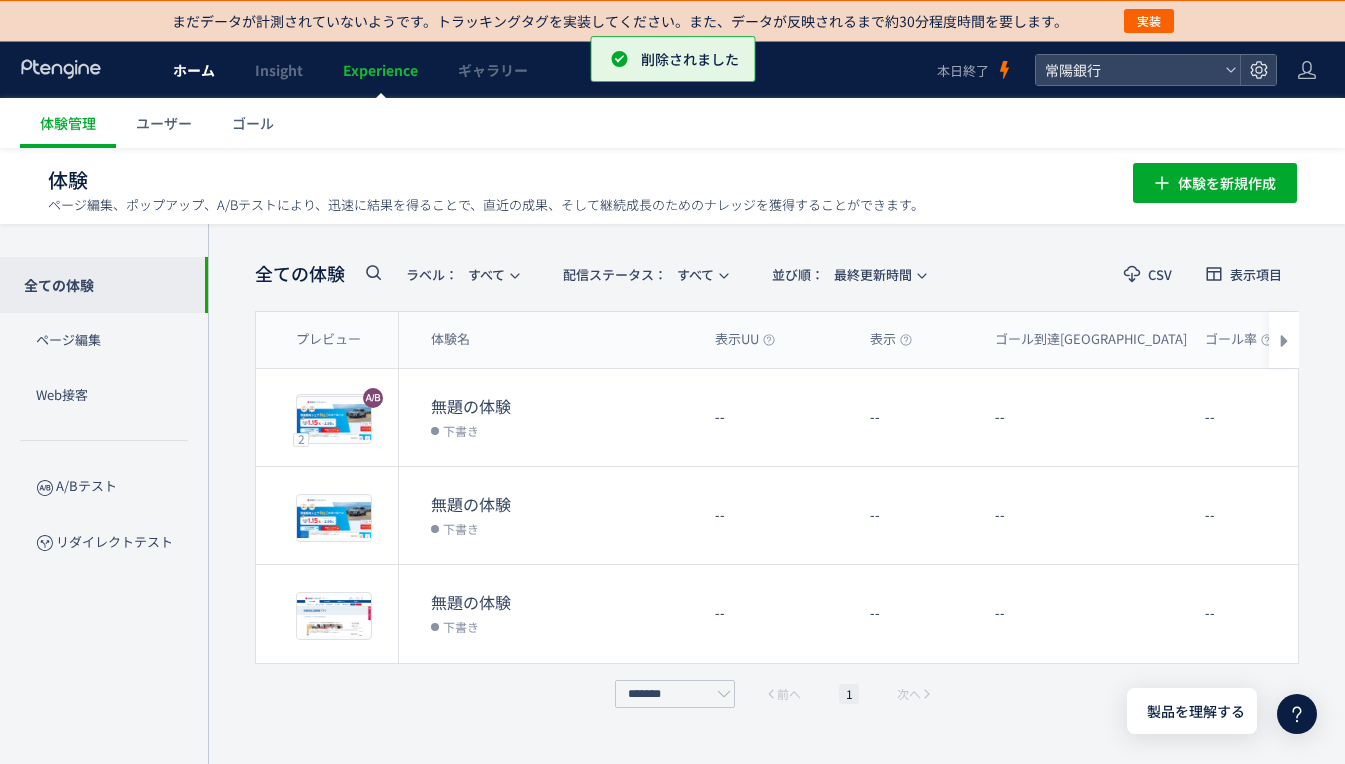 click on "ホーム" at bounding box center (194, 70) 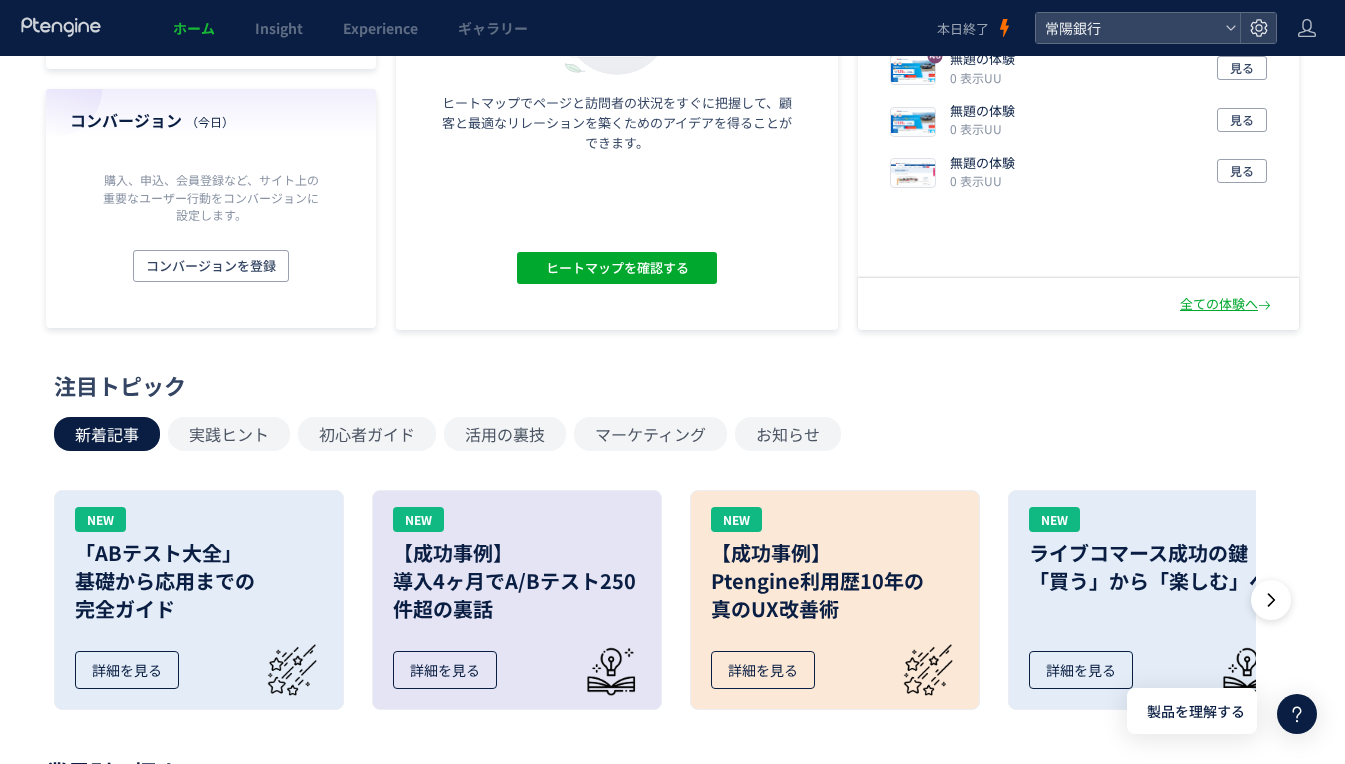 scroll, scrollTop: 0, scrollLeft: 0, axis: both 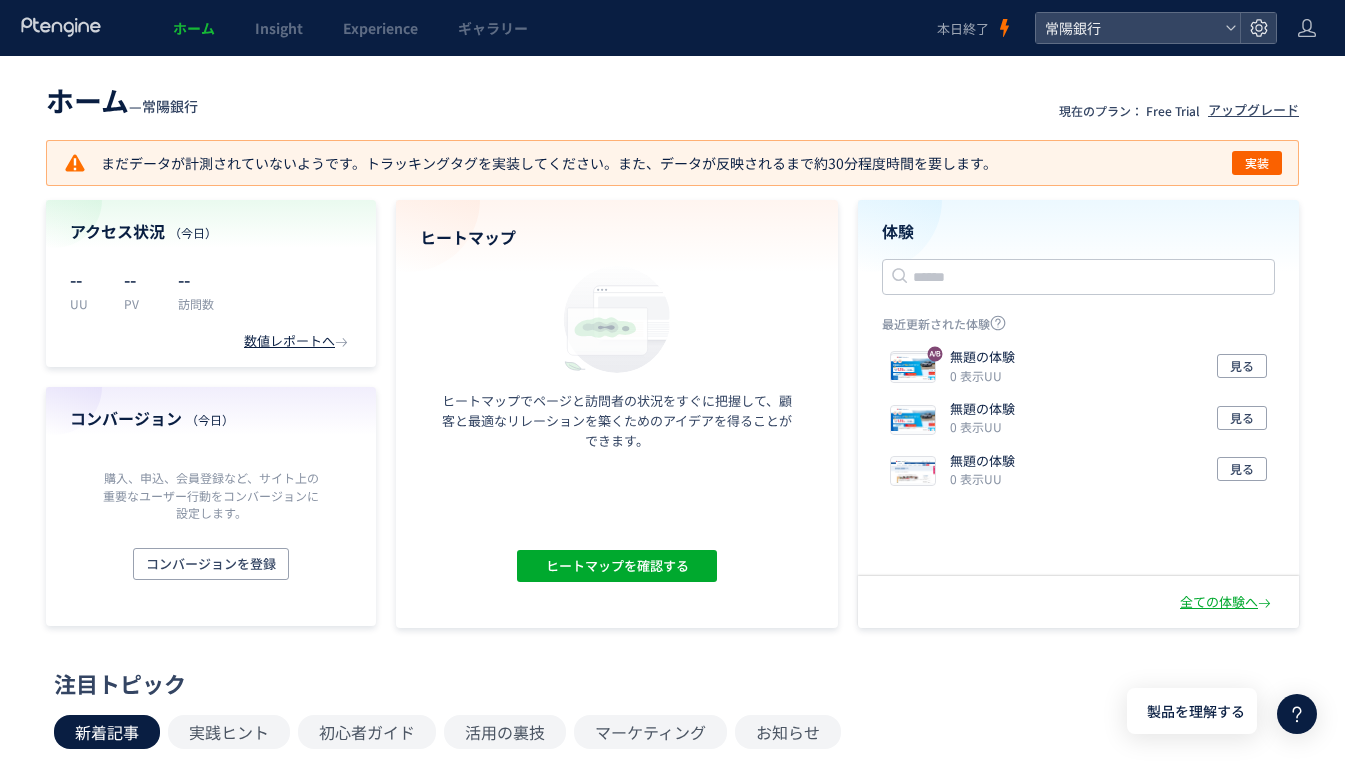 click 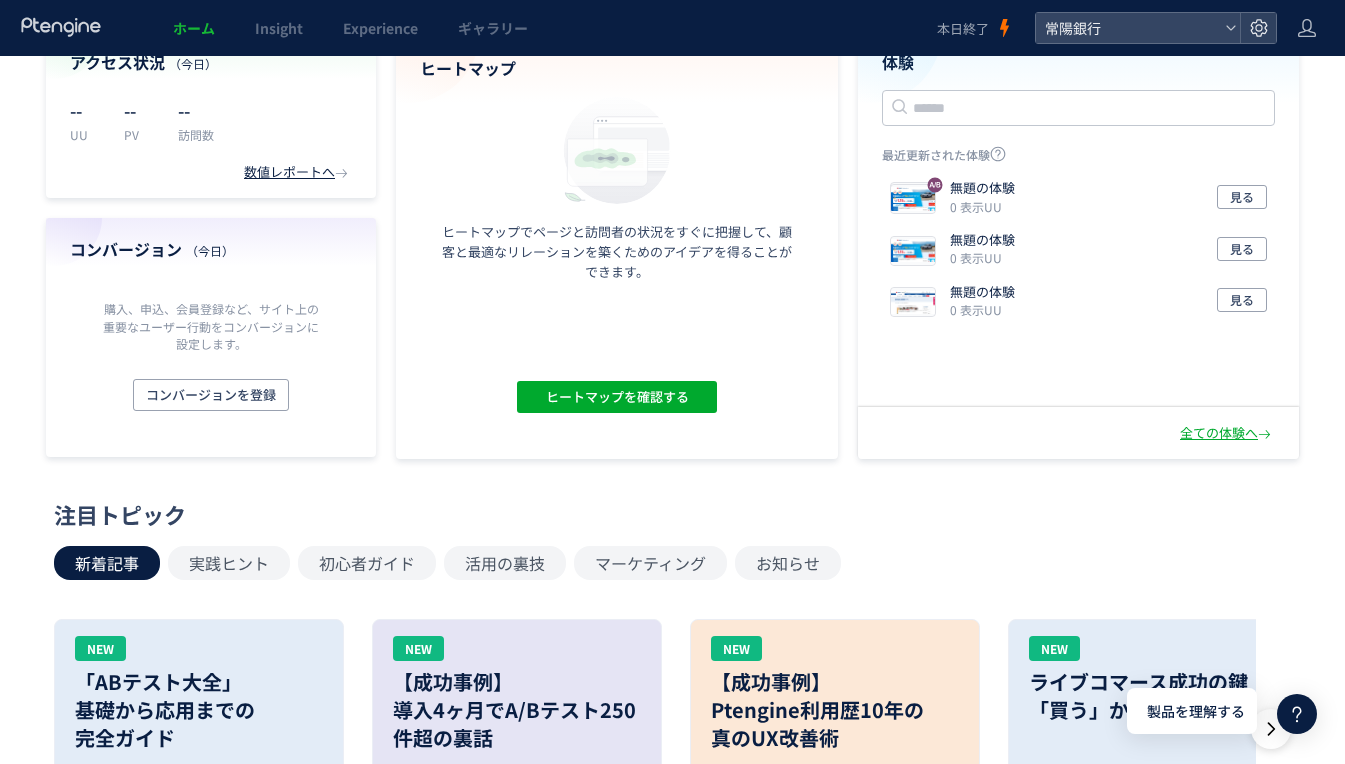 scroll, scrollTop: 98, scrollLeft: 0, axis: vertical 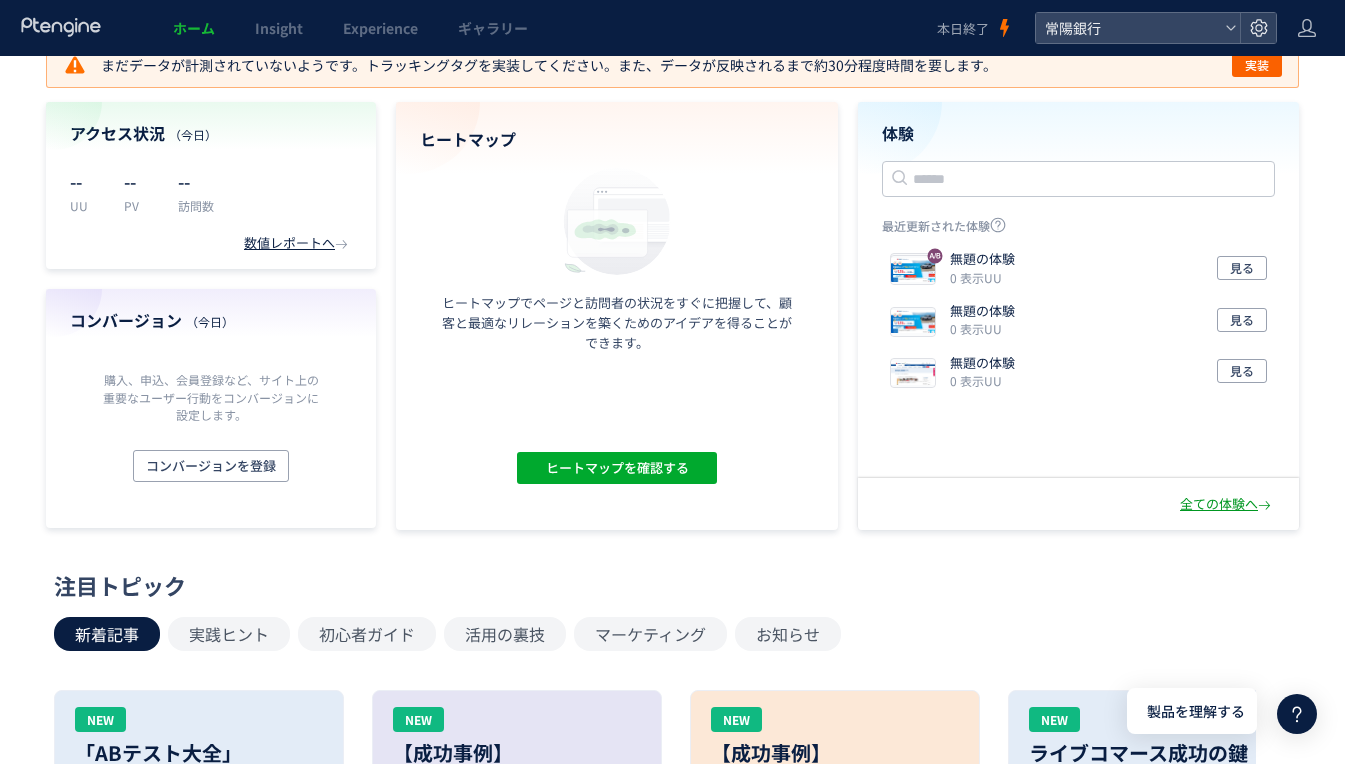 click on "全ての体験へ" at bounding box center [1227, 504] 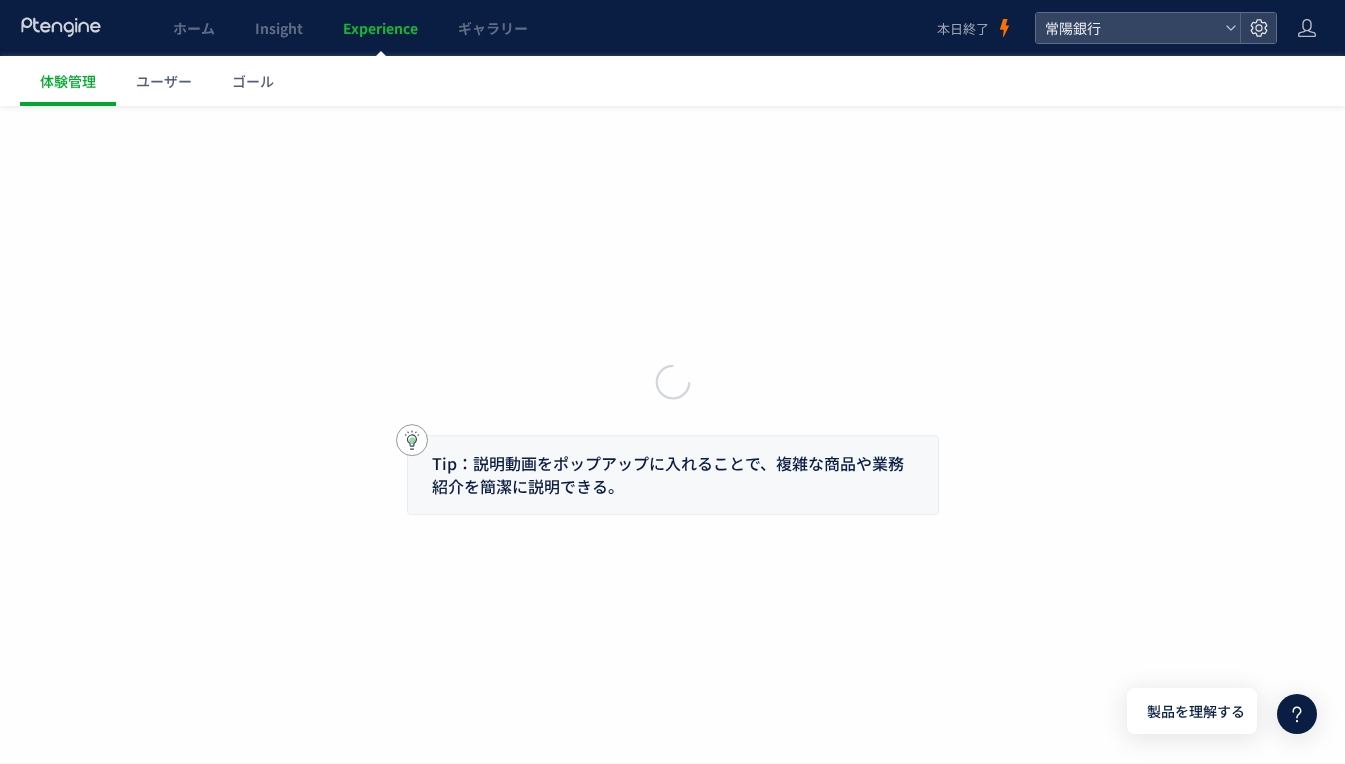 scroll, scrollTop: 0, scrollLeft: 0, axis: both 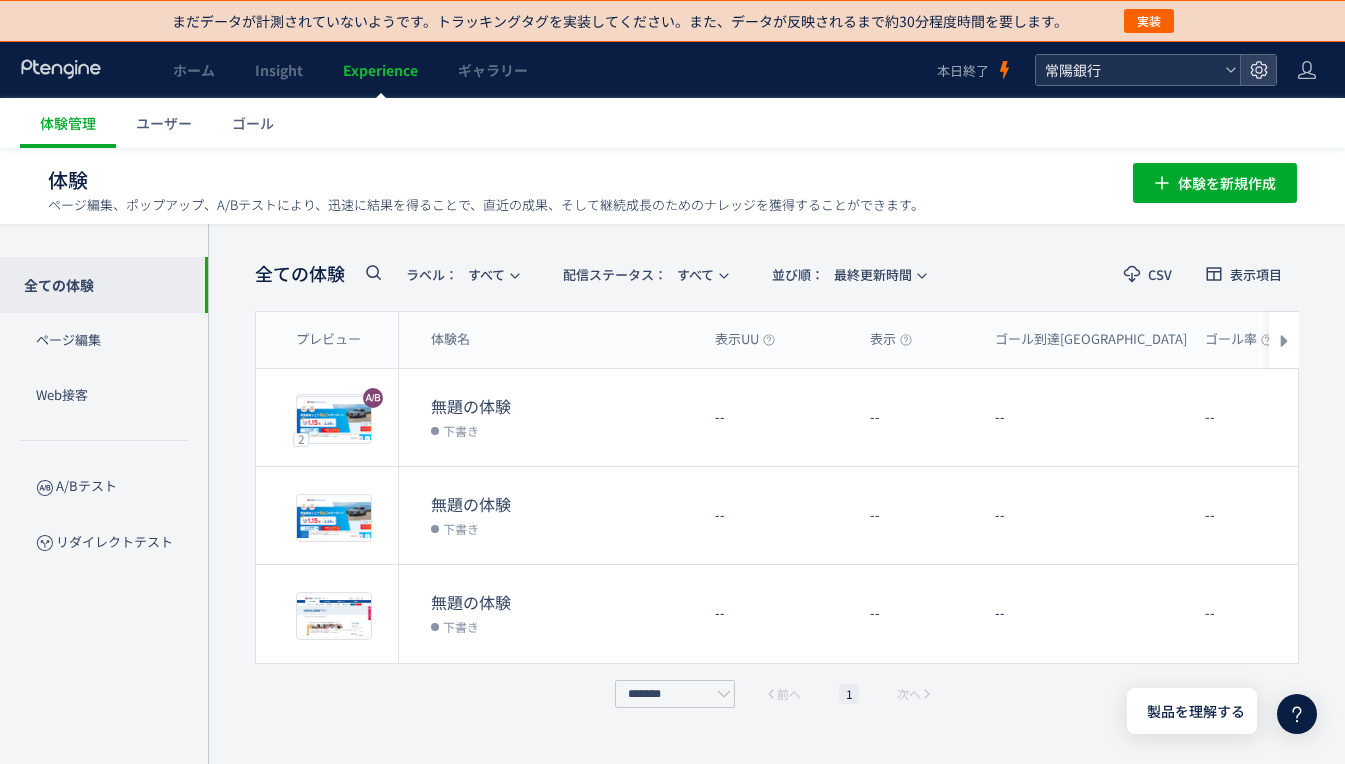 click on "常陽銀行" at bounding box center (1128, 70) 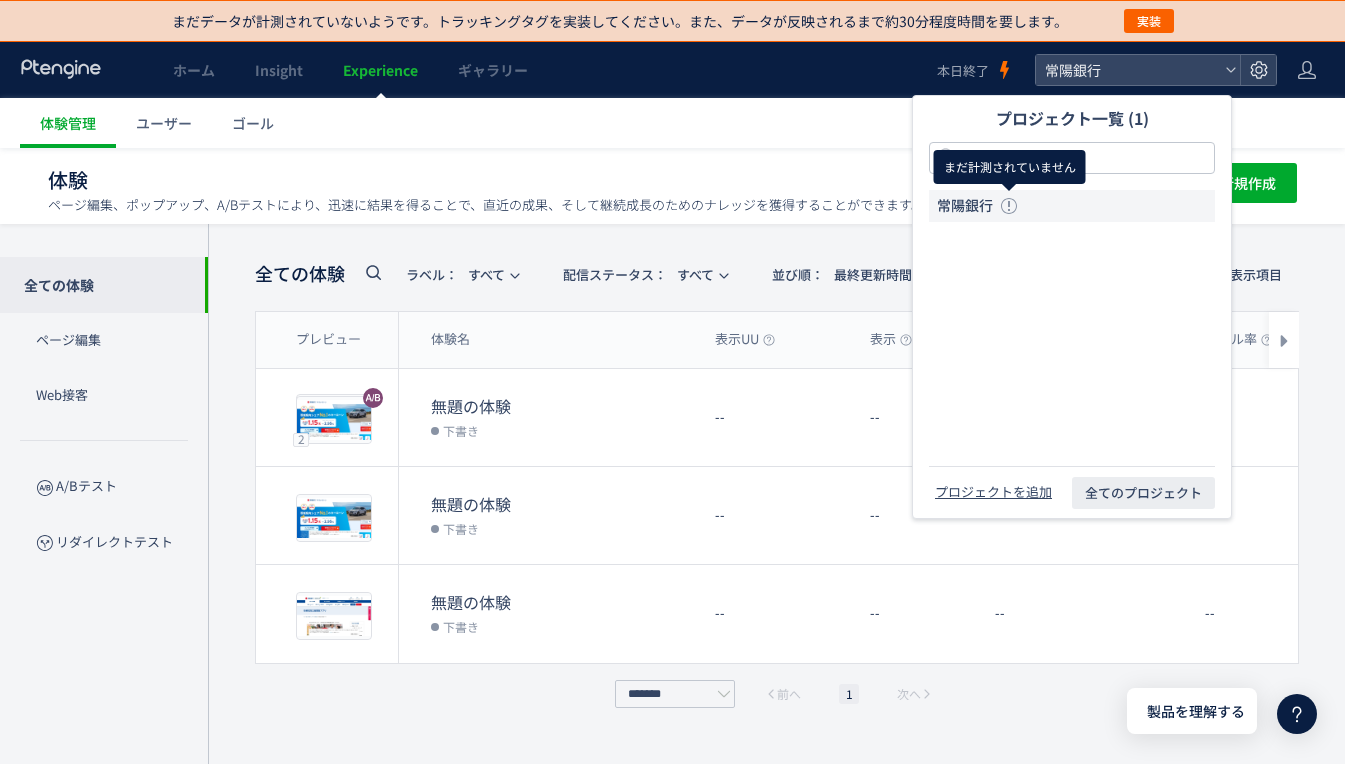 click 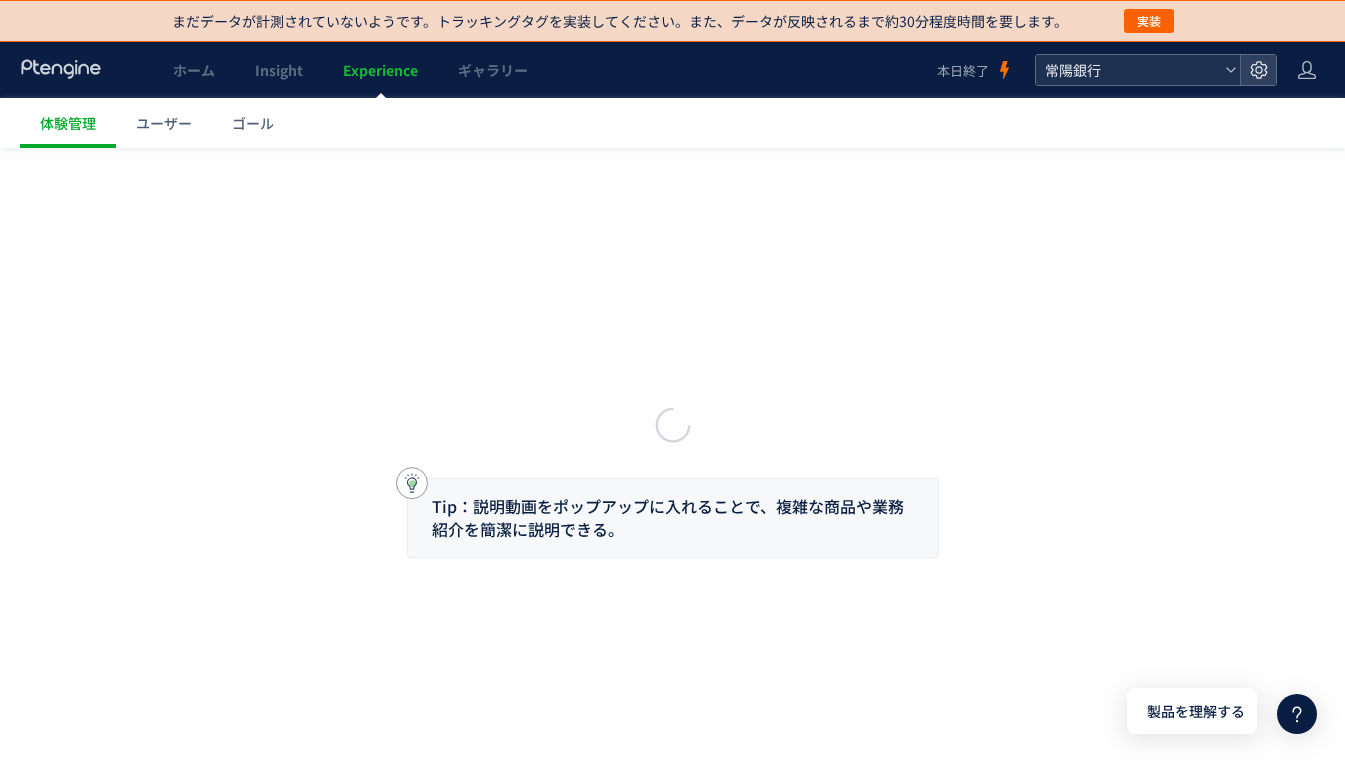 click on "常陽銀行" 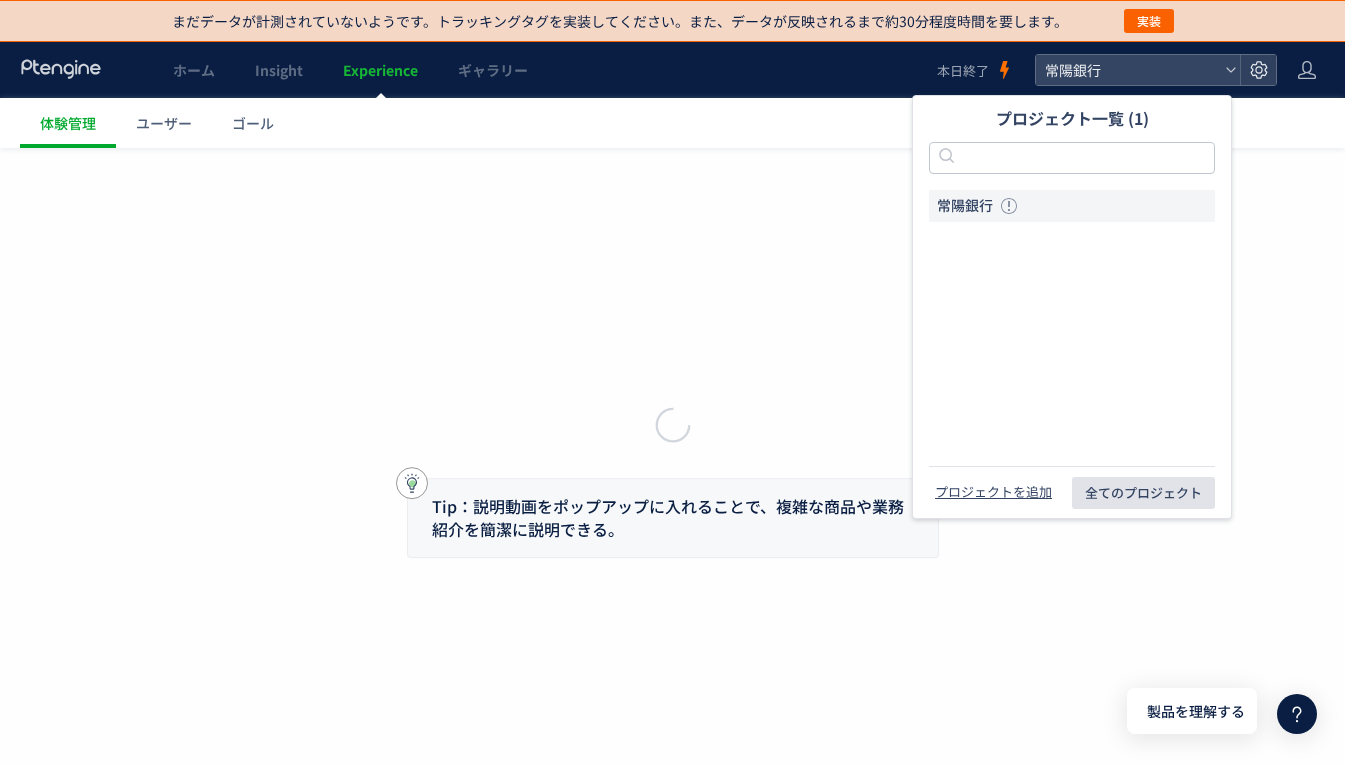 click on "全てのプロジェクト" at bounding box center (1143, 493) 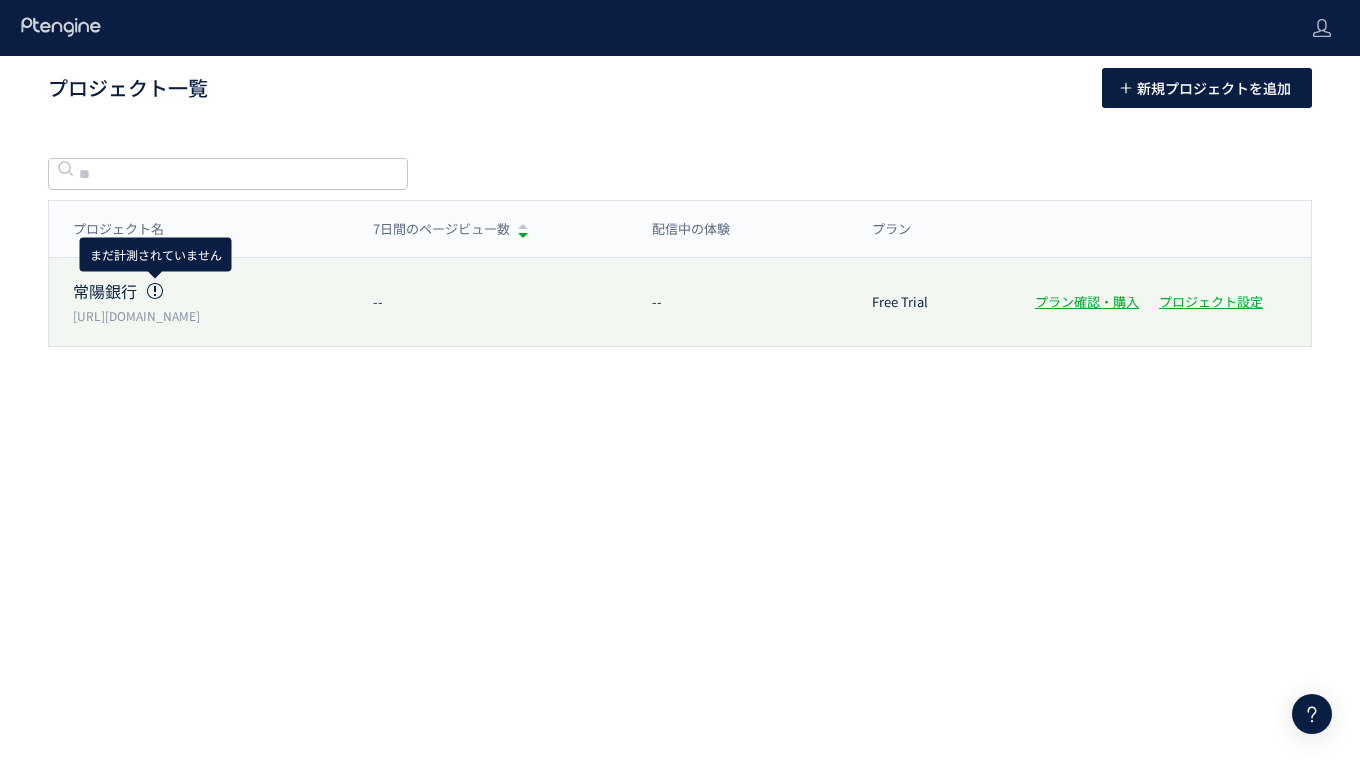click 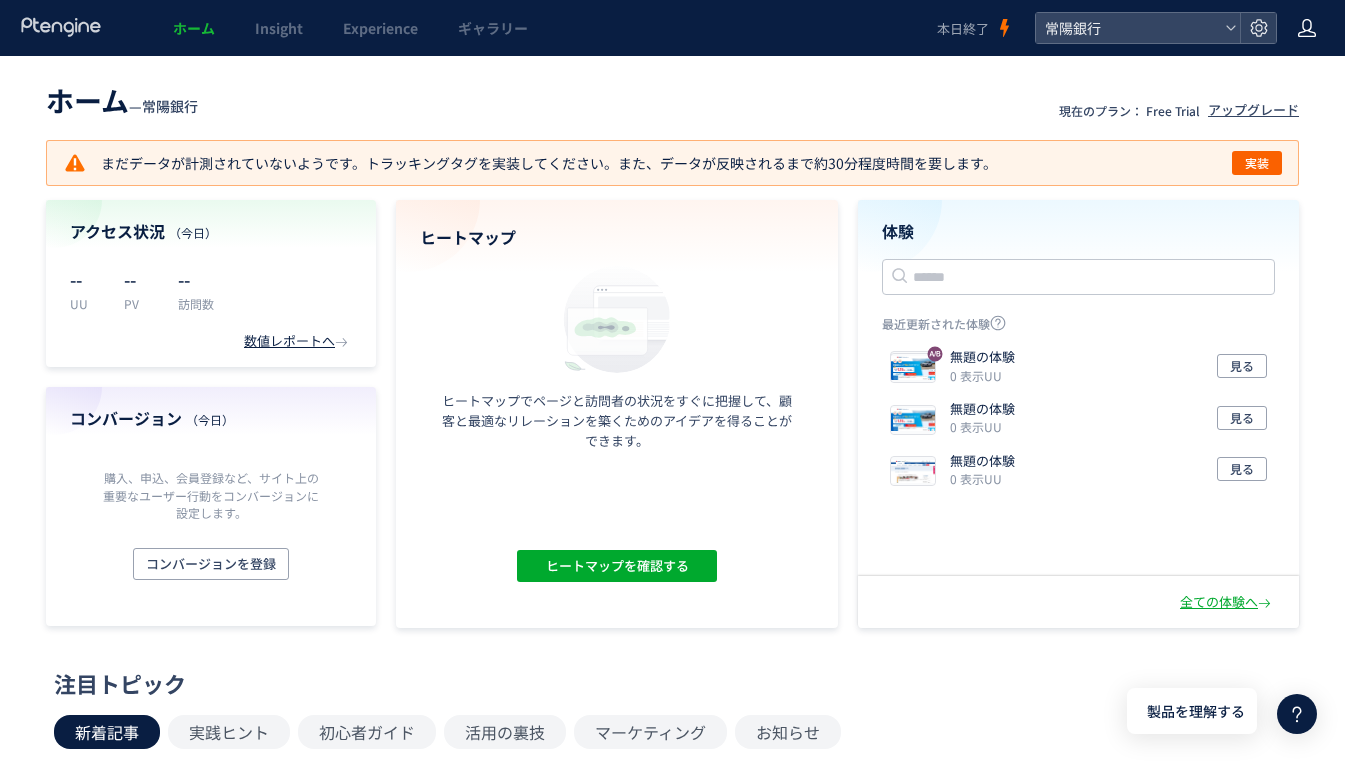 click 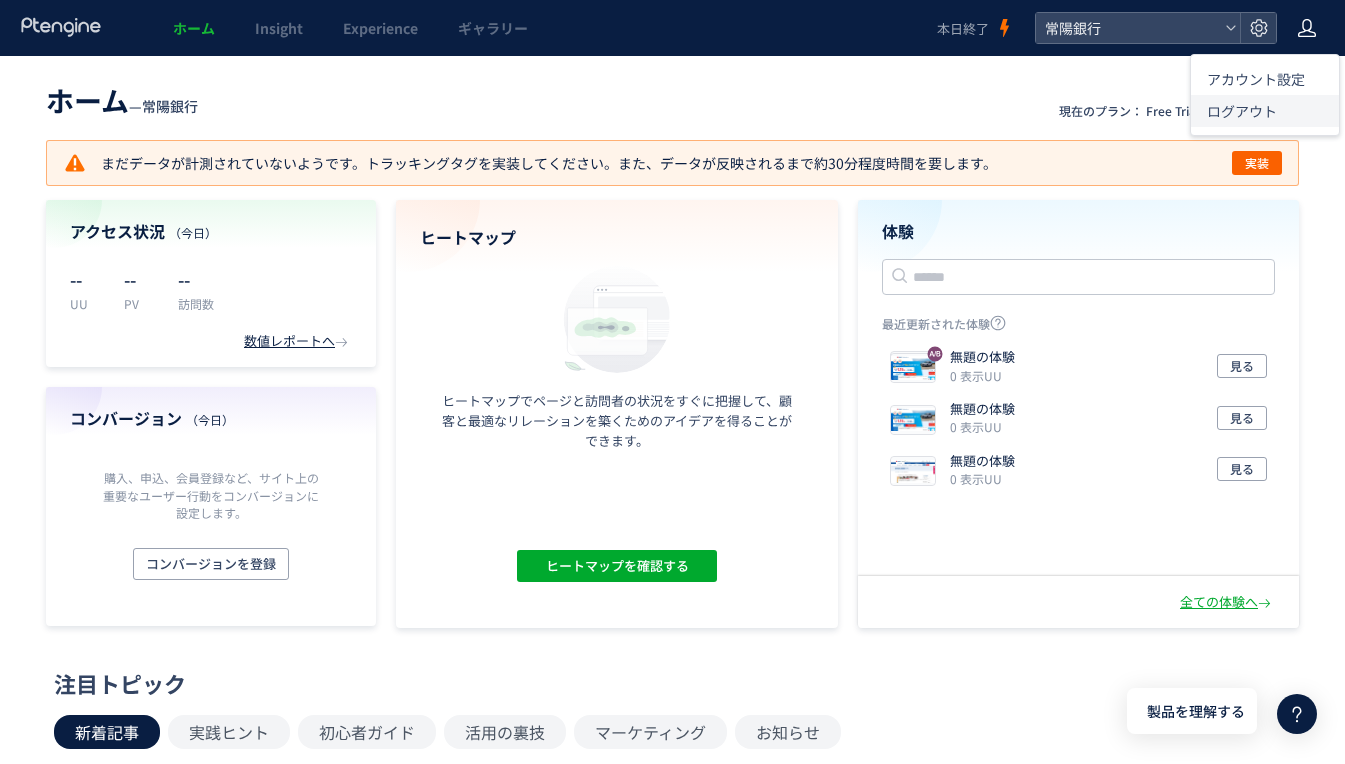 click on "ログアウト" at bounding box center [1242, 111] 